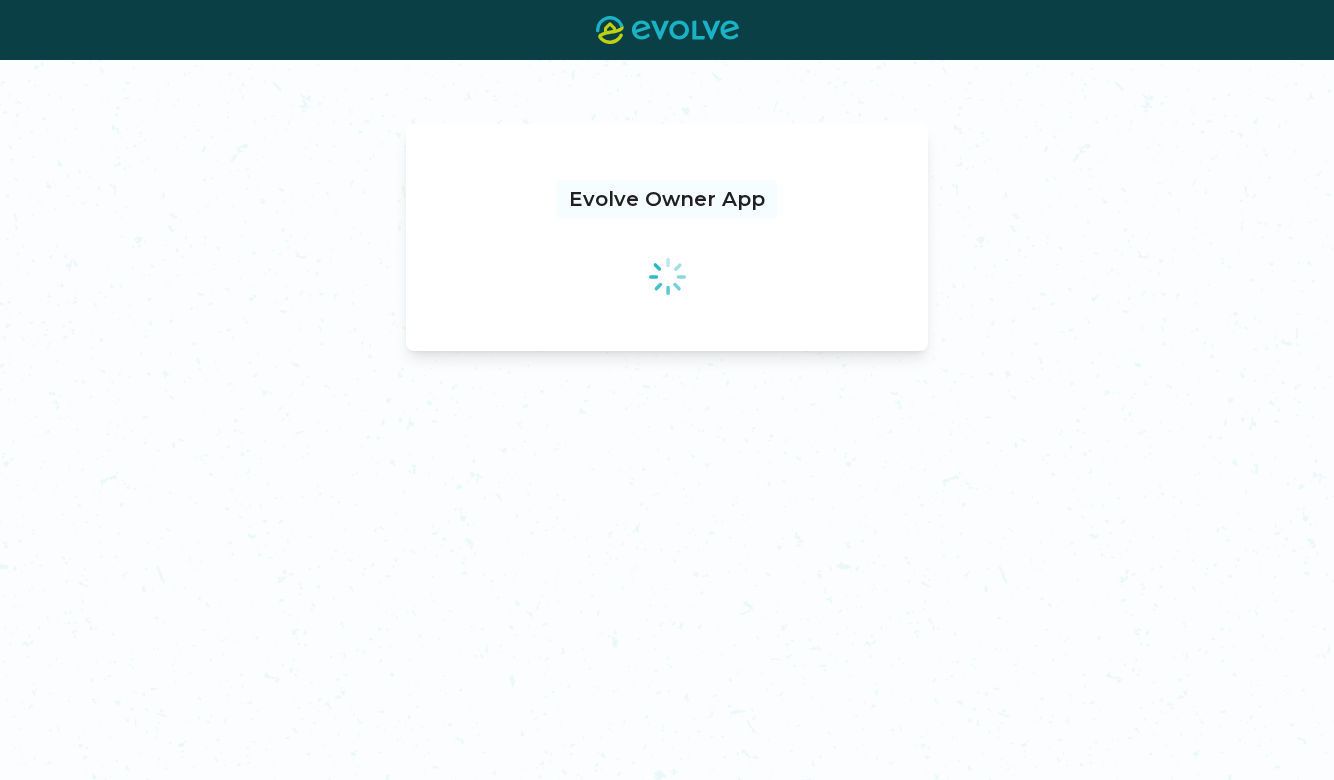 scroll, scrollTop: 0, scrollLeft: 0, axis: both 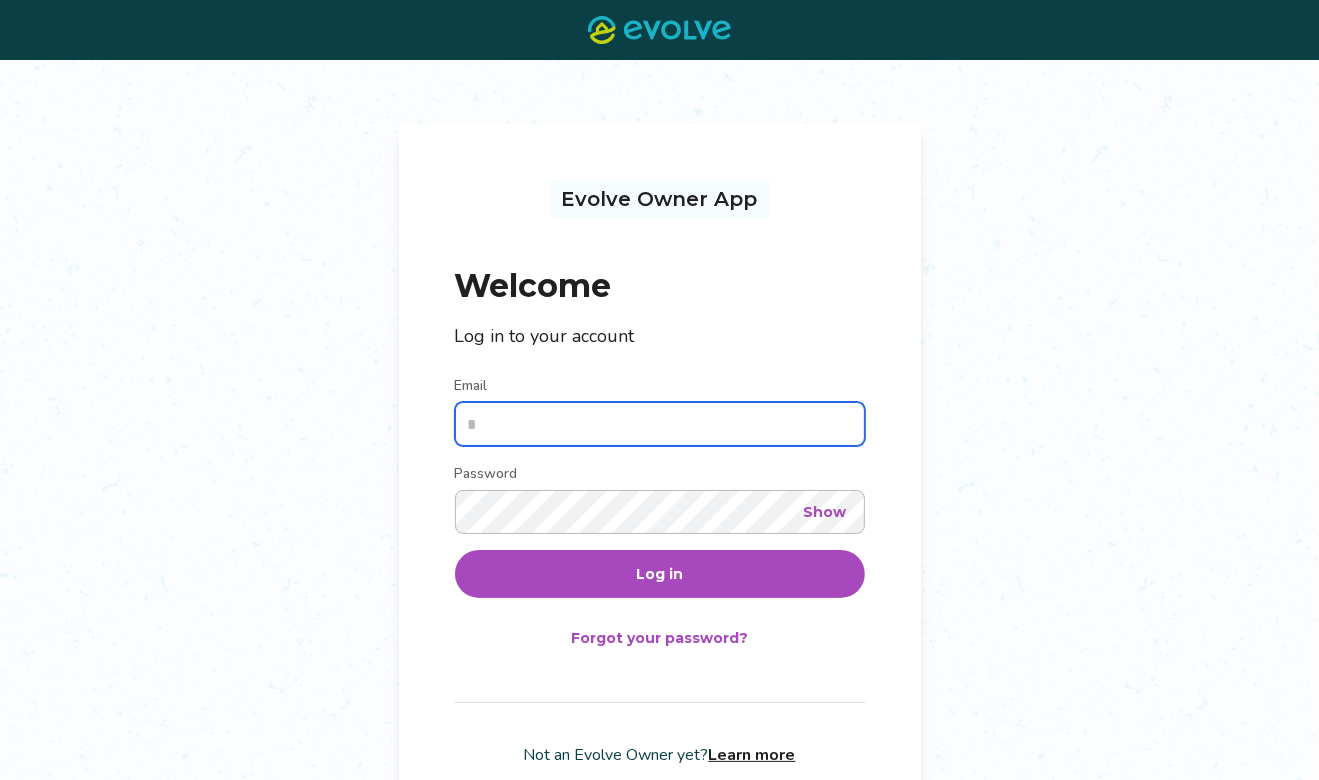 type on "**********" 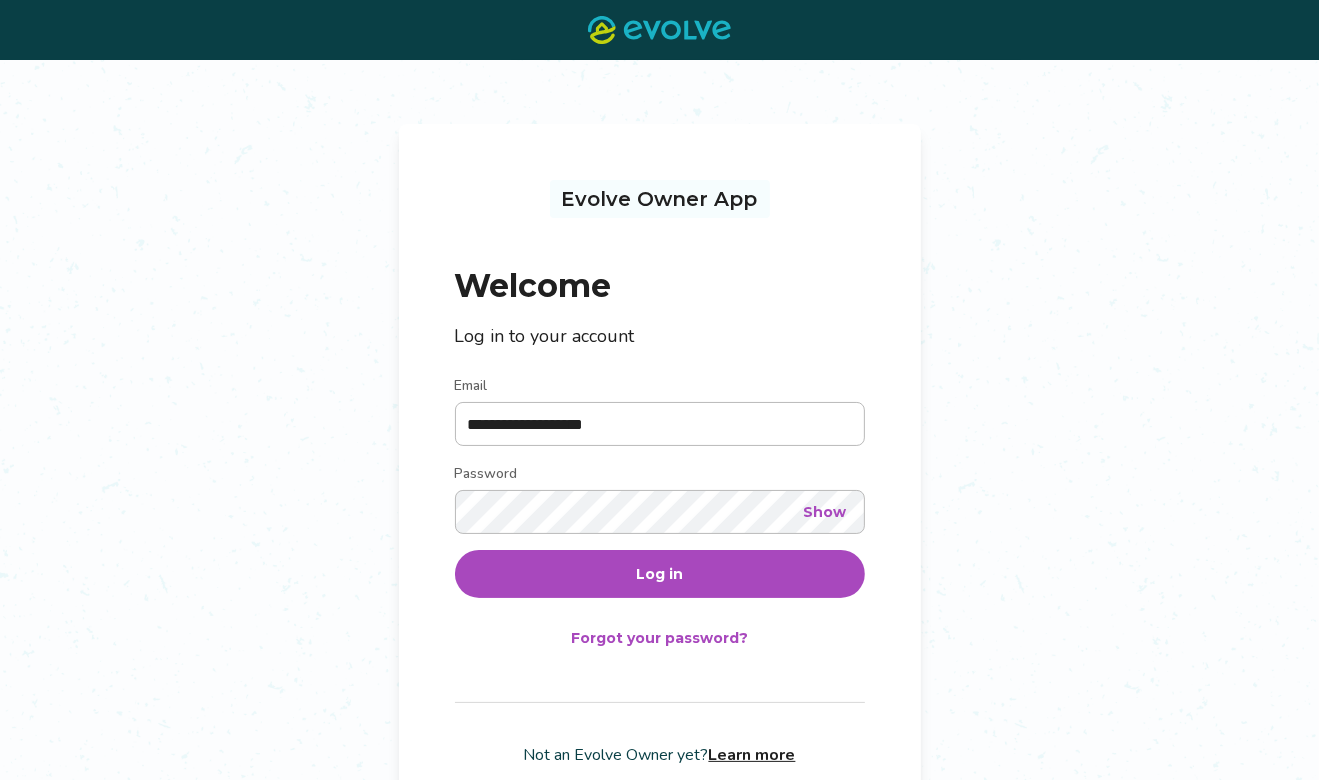 click on "Log in" at bounding box center (660, 574) 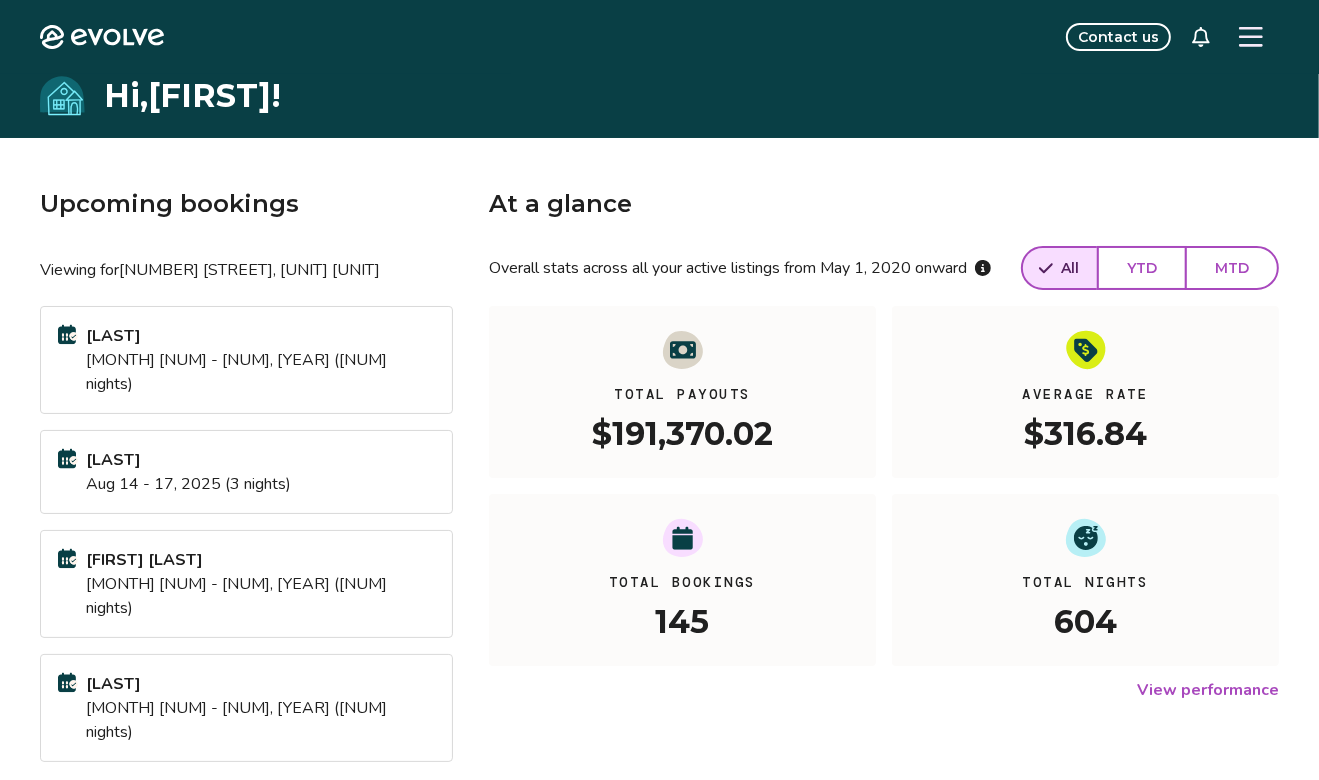 click 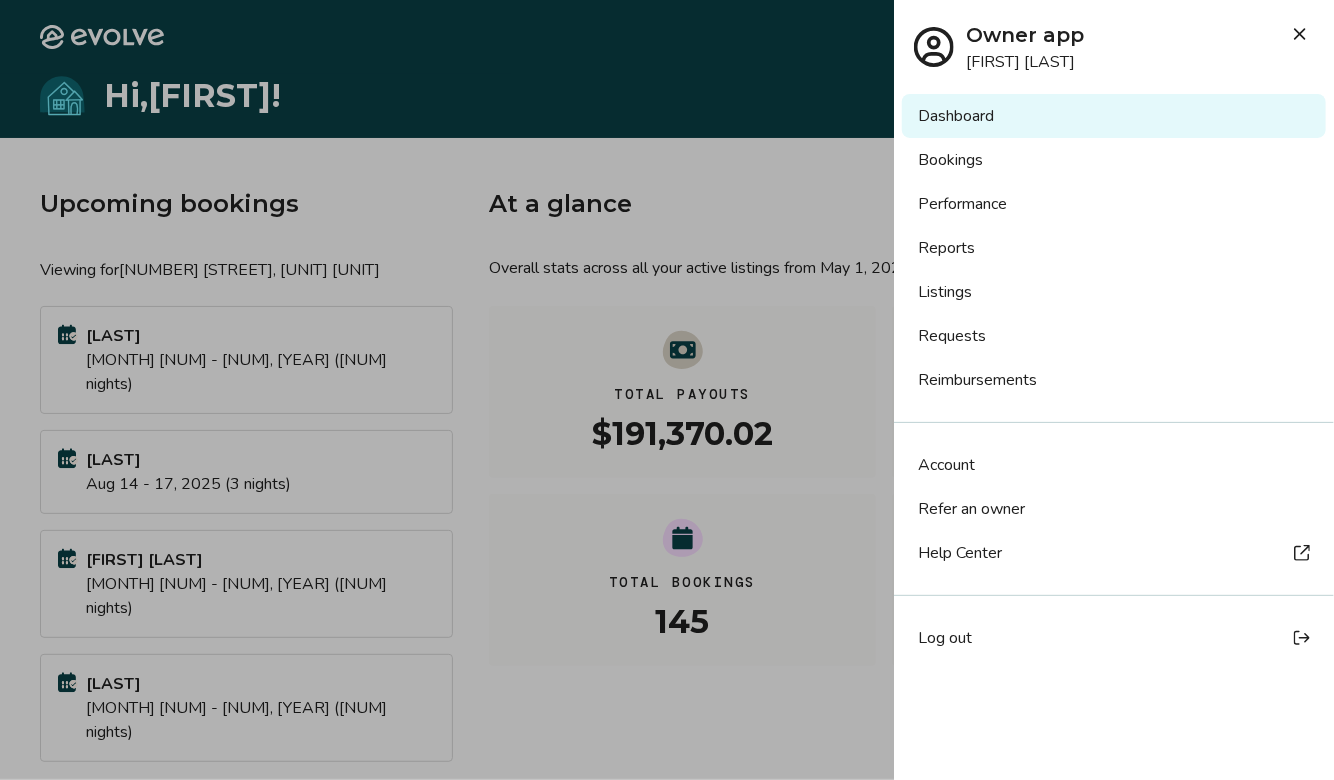 click on "Reports" at bounding box center (1114, 248) 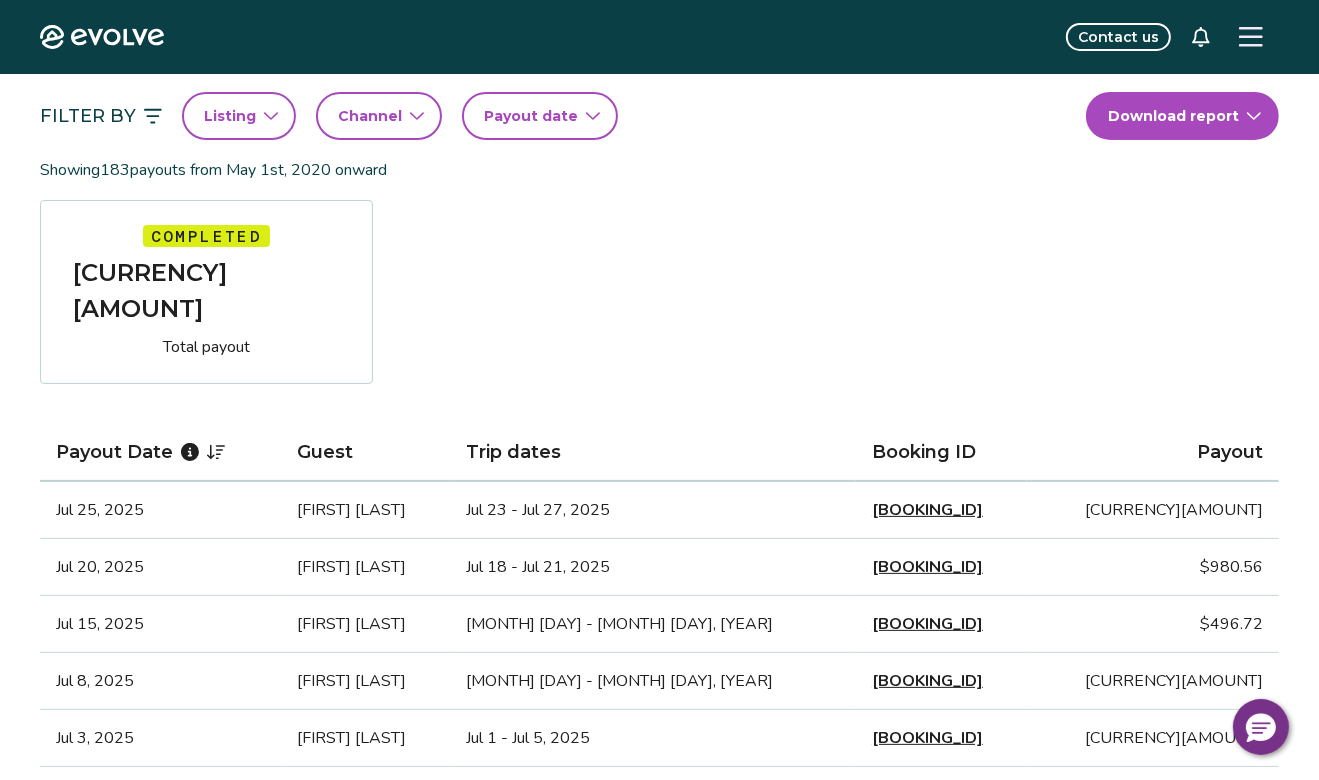 scroll, scrollTop: 0, scrollLeft: 0, axis: both 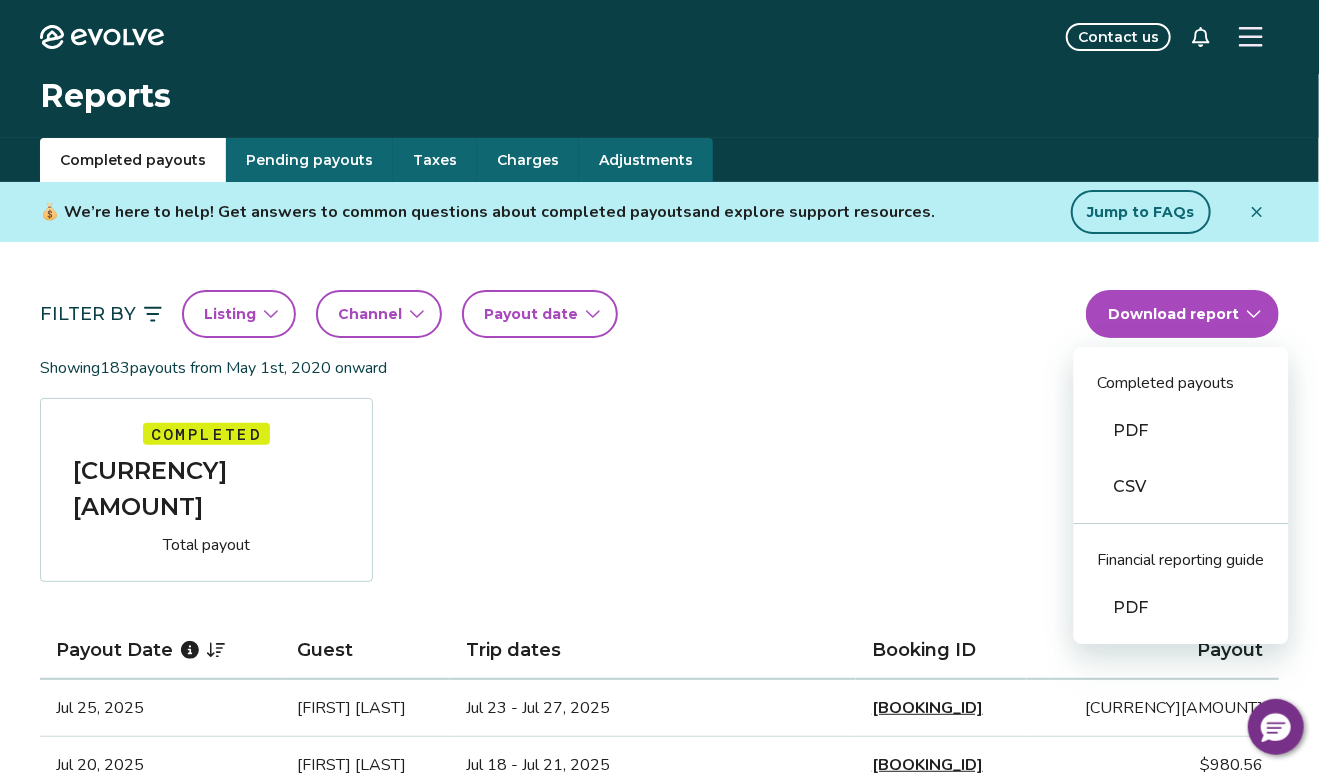 click on "Evolve Contact us Reports Completed payouts Pending payouts Taxes Charges Adjustments 💰 We’re here to help! Get answers to common questions about   completed payouts  and explore support resources. Jump to FAQs Filter By  Listing Channel Payout date Download   report Completed payouts PDF CSV Financial reporting guide PDF Showing  183  payouts   from [MONTH] [DAY], [YEAR] onward Completed [CURRENCY][AMOUNT] Total payout Payout Date Guest Trip dates Booking ID Payout [MONTH] [DAY], [YEAR] [FIRST] [LAST] [MONTH] [DAY] - [MONTH] [DAY], [YEAR] [BOOKING_ID] [CURRENCY][AMOUNT] [MONTH] [DAY], [YEAR] [FIRST] [LAST] [MONTH] [DAY] - [MONTH] [DAY], [YEAR] [BOOKING_ID] [CURRENCY][AMOUNT] [MONTH] [DAY], [YEAR] [FIRST] [LAST] [MONTH] [DAY] - [MONTH] [DAY], [YEAR] [BOOKING_ID] [CURRENCY][AMOUNT] [MONTH] [DAY], [YEAR] [FIRST] [LAST] [MONTH] [DAY] - [MONTH] [DAY], [YEAR] [BOOKING_ID] [CURRENCY][AMOUNT] [MONTH] [DAY], [YEAR] [FIRST] [LAST] [MONTH] [DAY] - [MONTH] [DAY], [YEAR] [BOOKING_ID] [CURRENCY][AMOUNT] [MONTH] [DAY], [YEAR] [FIRST] [LAST] [MONTH] [DAY] - [MONTH] [DAY], [YEAR] [BOOKING_ID] [CURRENCY][AMOUNT] [MONTH] [DAY], [YEAR] [FIRST] [LAST] [MONTH] [DAY] - [MONTH] [DAY], [YEAR] [BOOKING_ID] [CURRENCY][AMOUNT] [MONTH] [DAY], [YEAR] [BOOKING_ID]" at bounding box center (667, 1511) 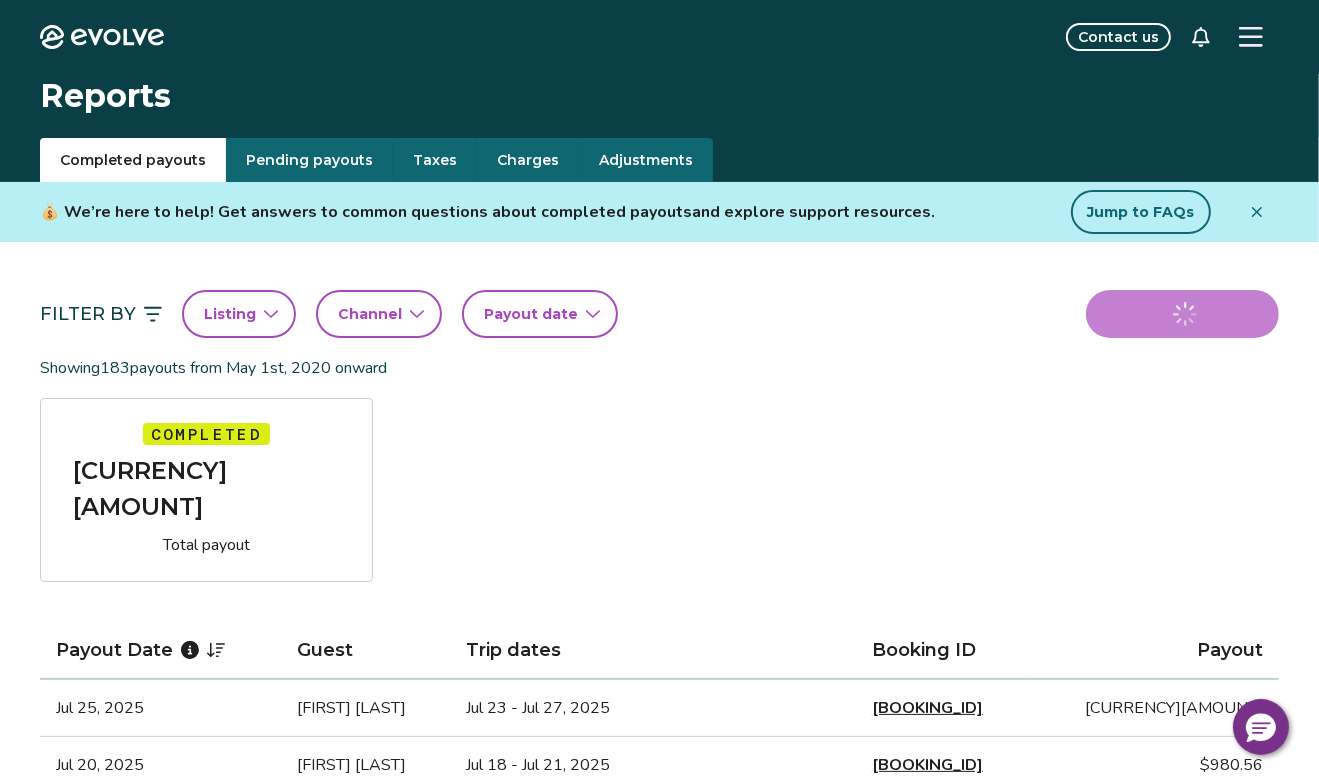 click on "Filter By" at bounding box center [101, 314] 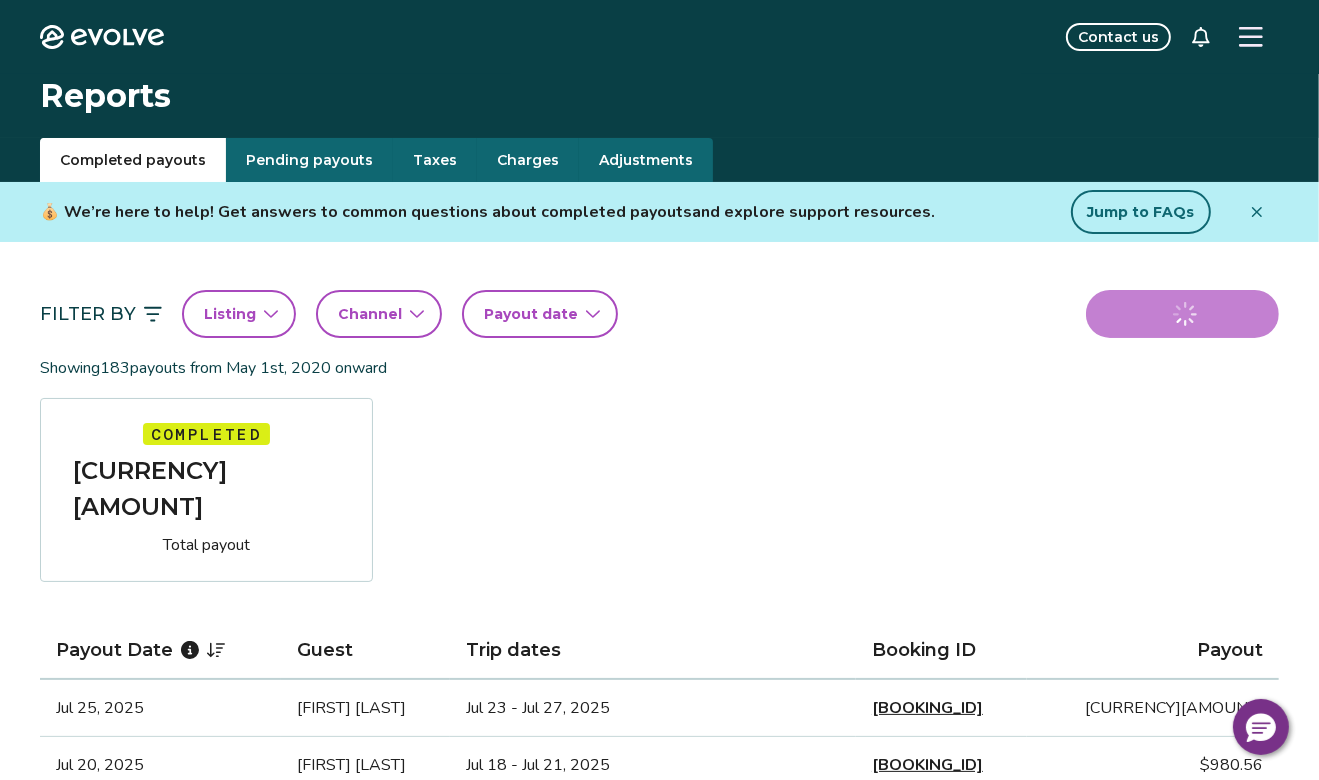 click on "Filter By" at bounding box center [101, 314] 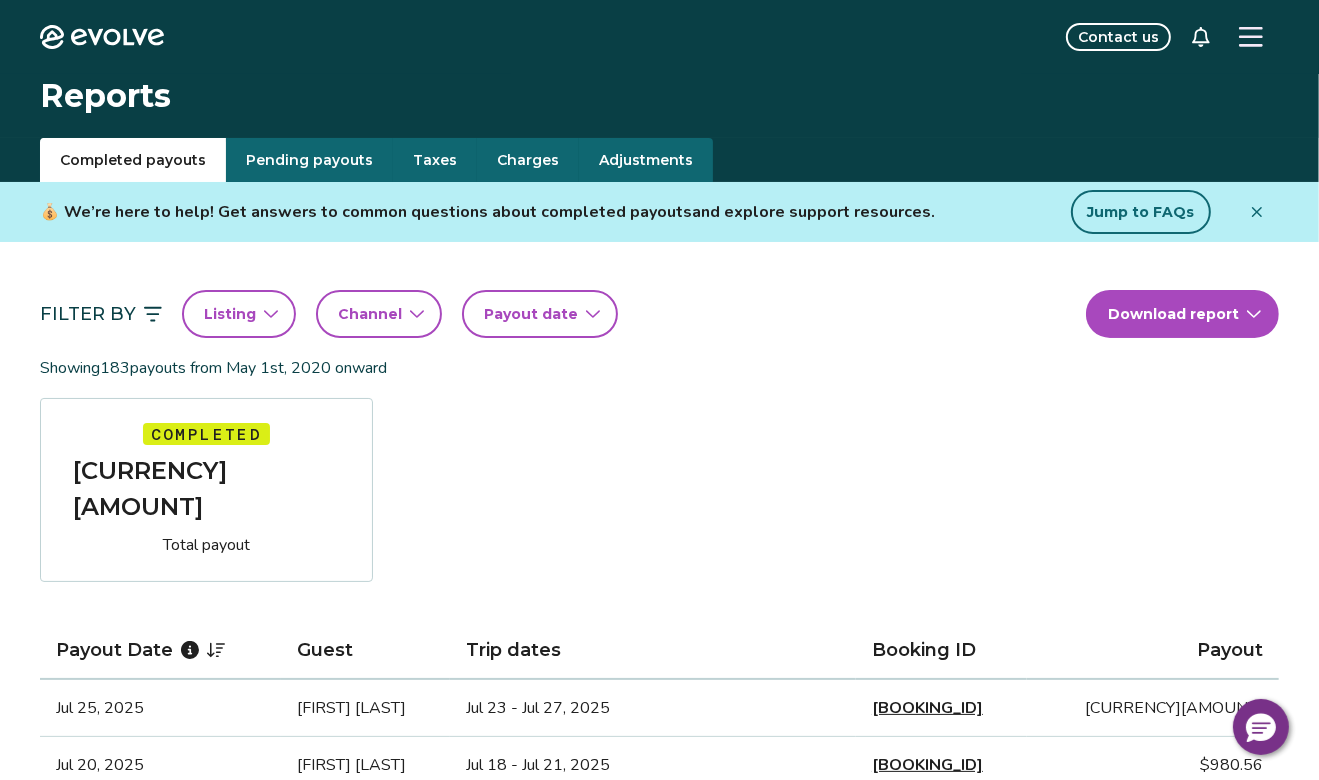 click on "Filter By" at bounding box center [101, 314] 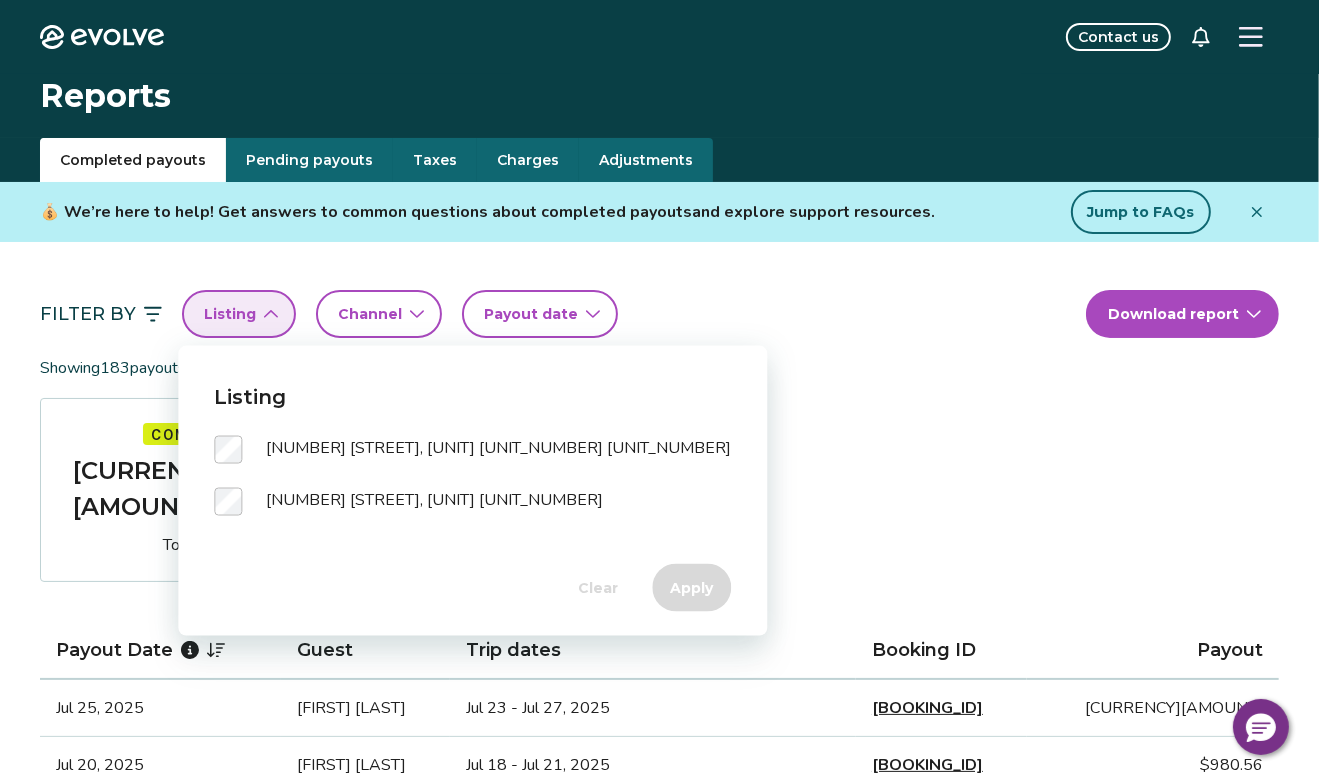 click at bounding box center [240, 450] 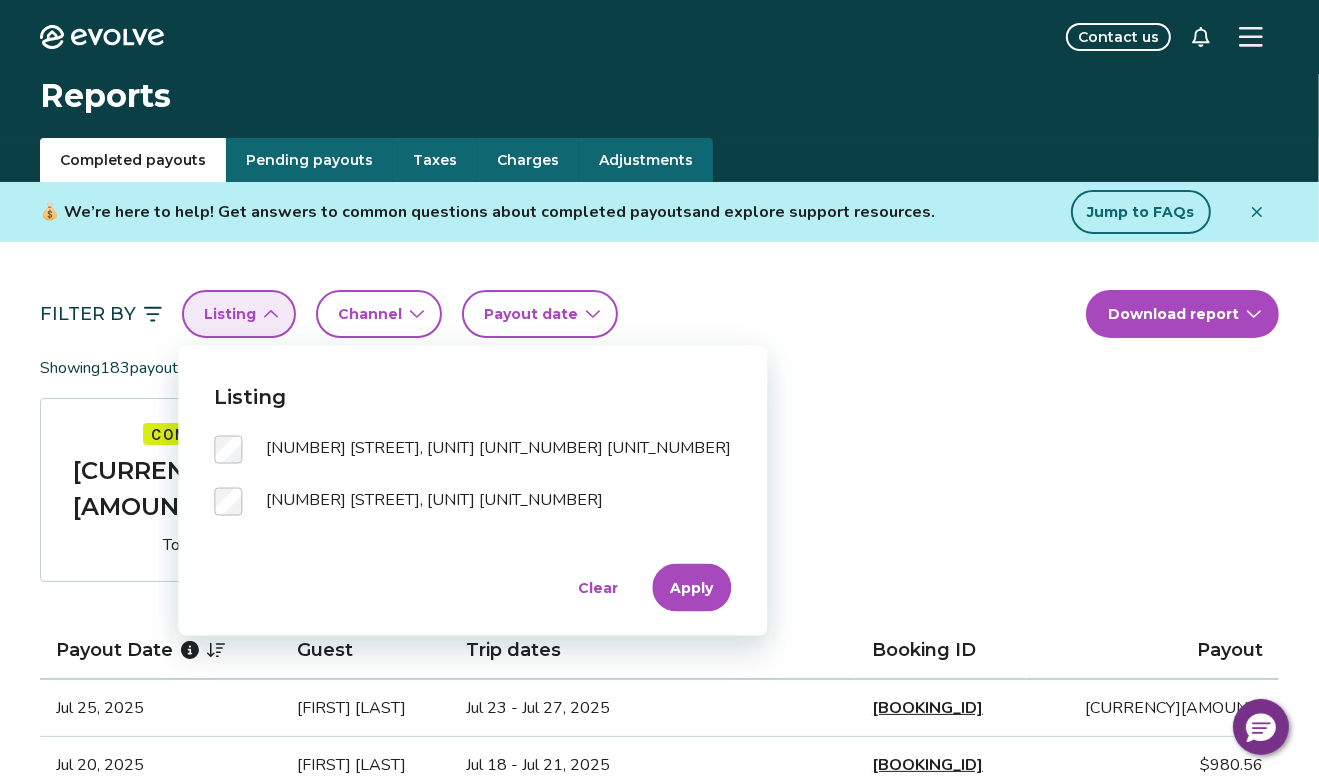 click on "Apply" at bounding box center [691, 588] 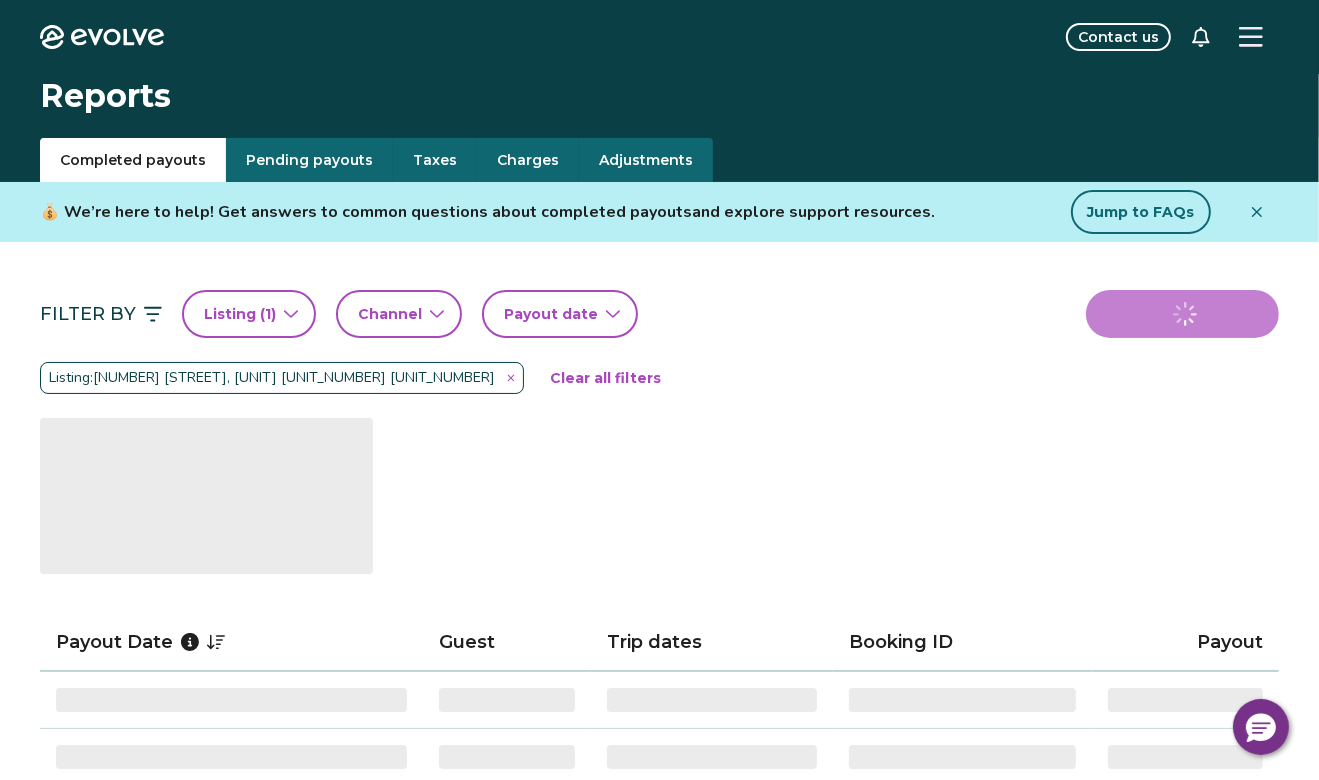 click on "Channel" at bounding box center [399, 314] 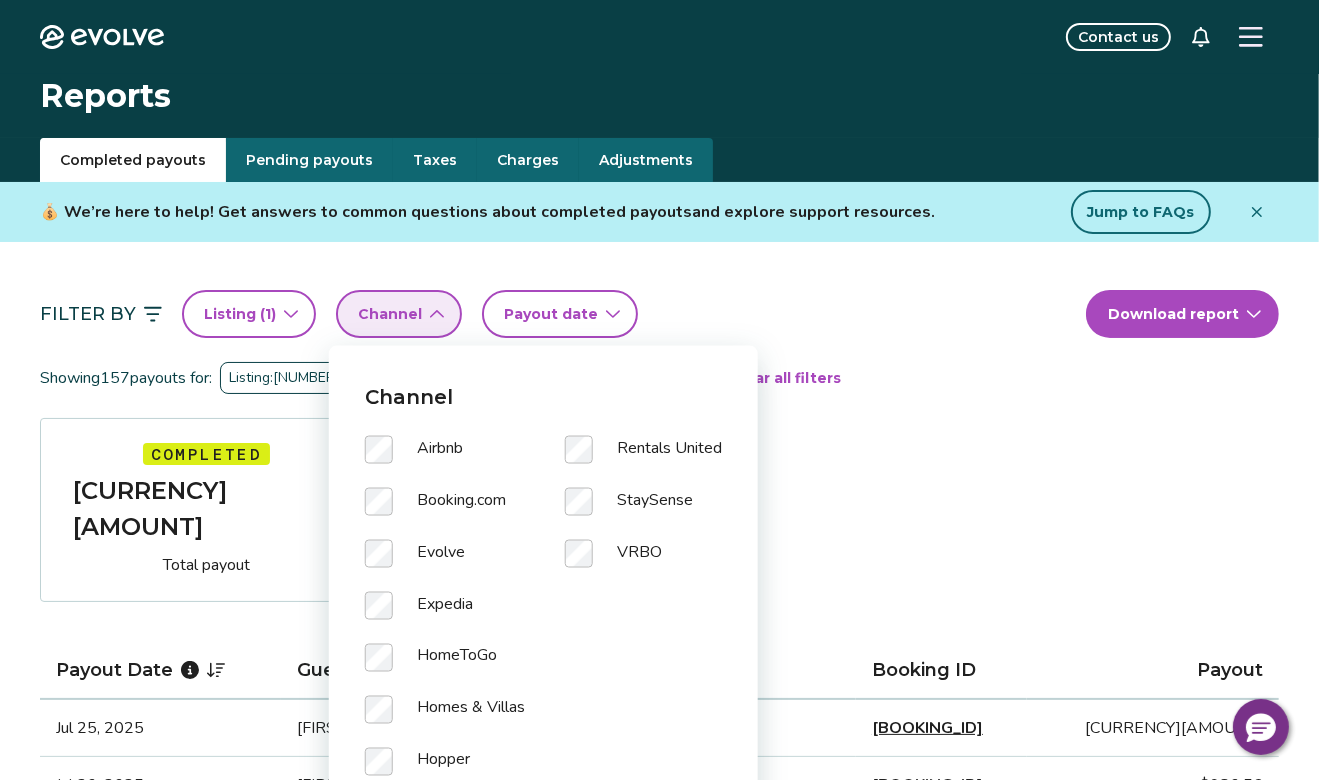click on "Channel" at bounding box center (399, 314) 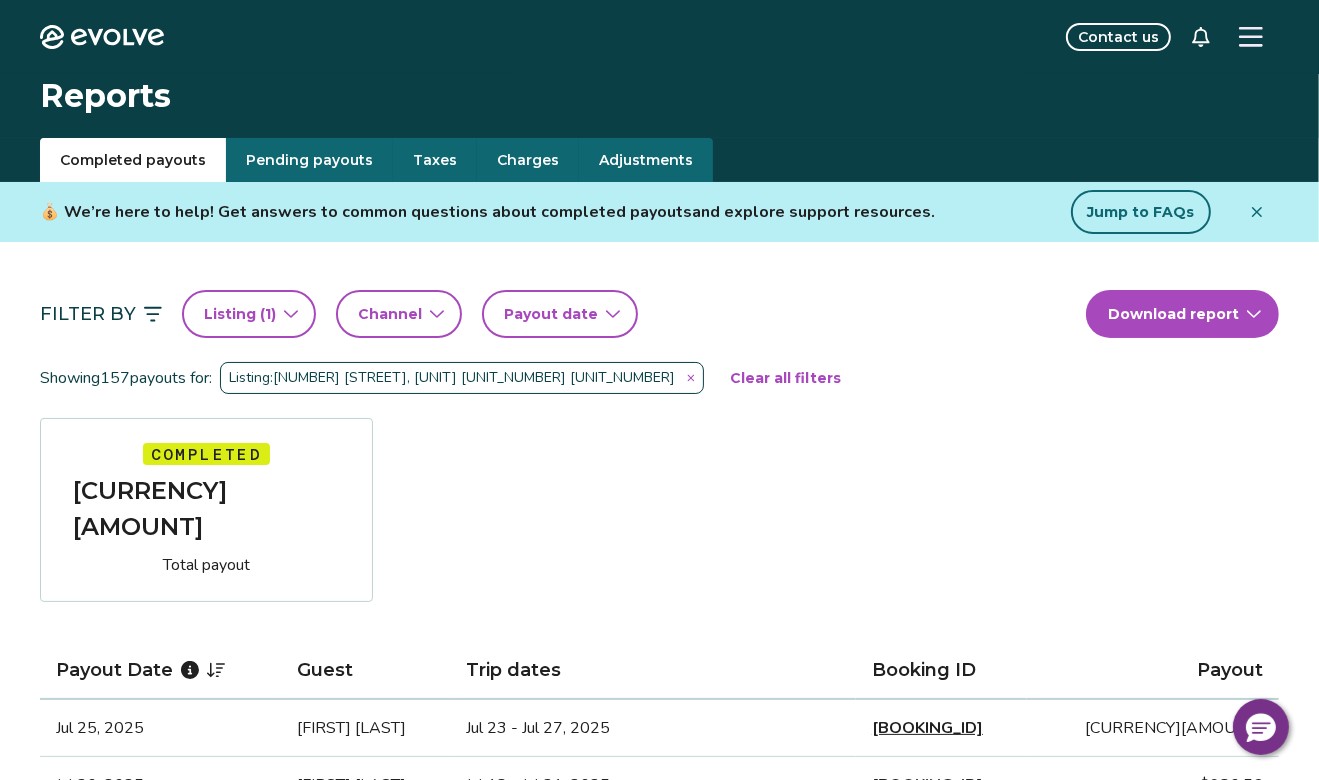 click 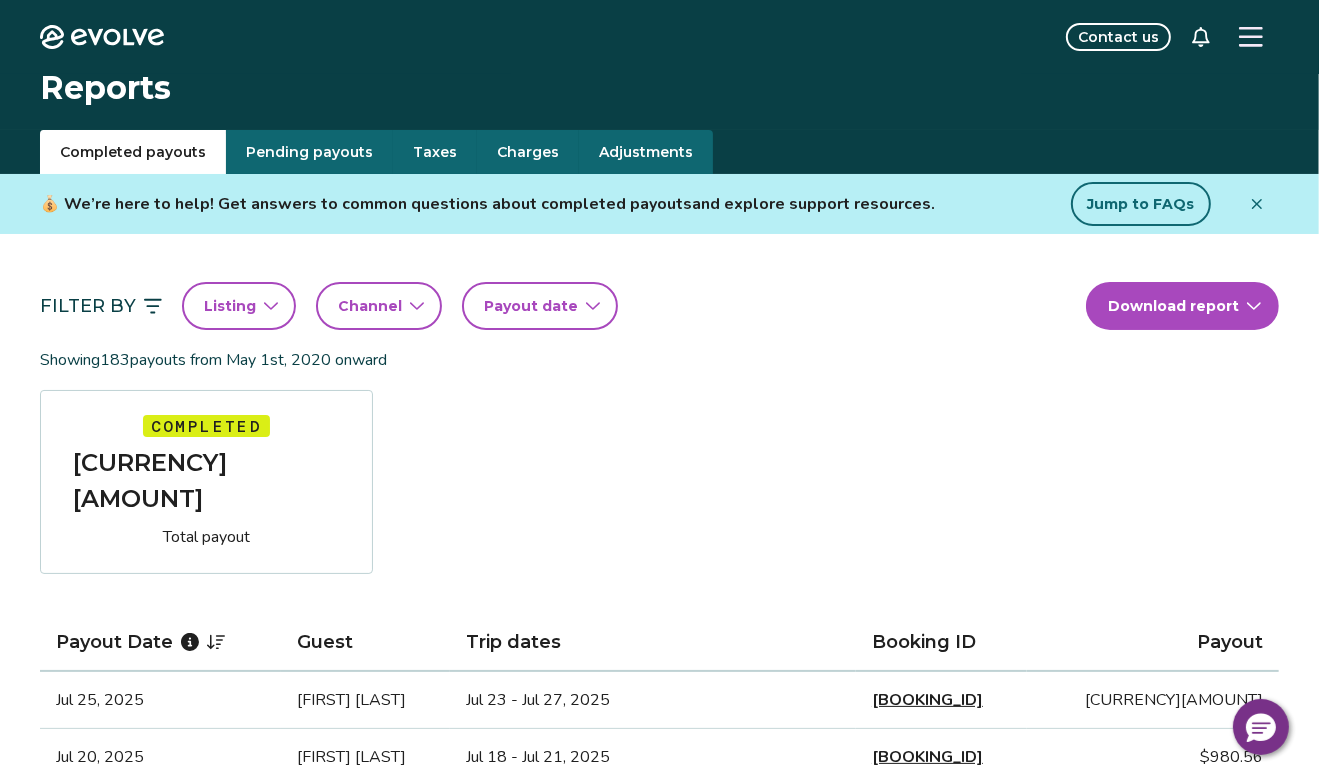 scroll, scrollTop: 0, scrollLeft: 0, axis: both 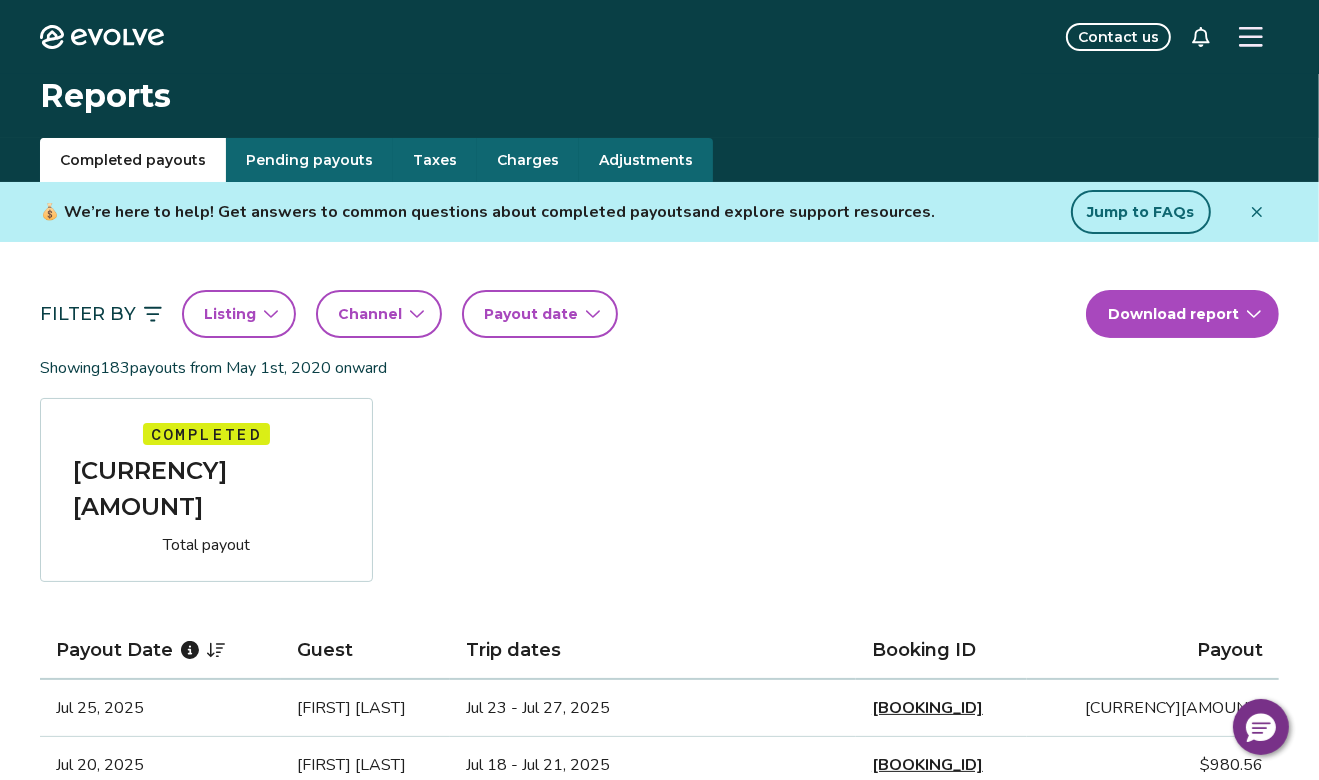 click 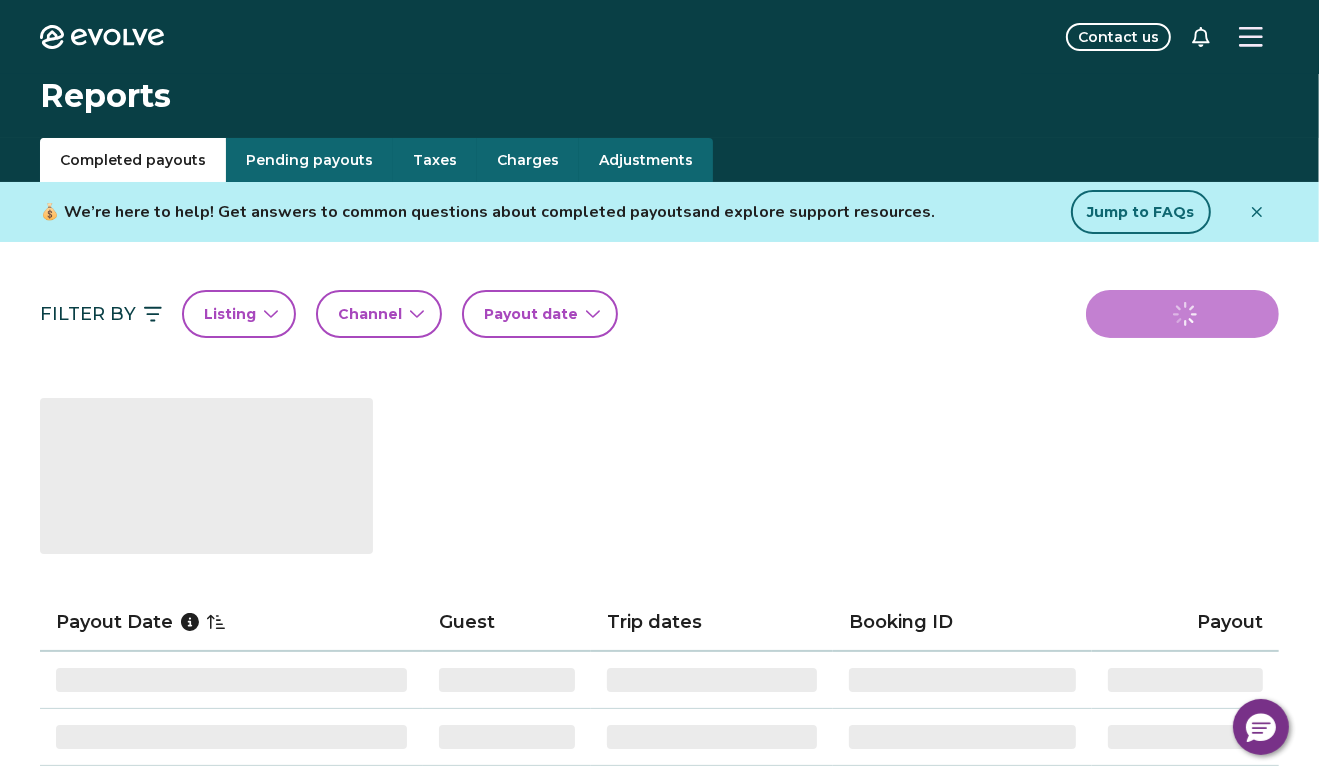 click 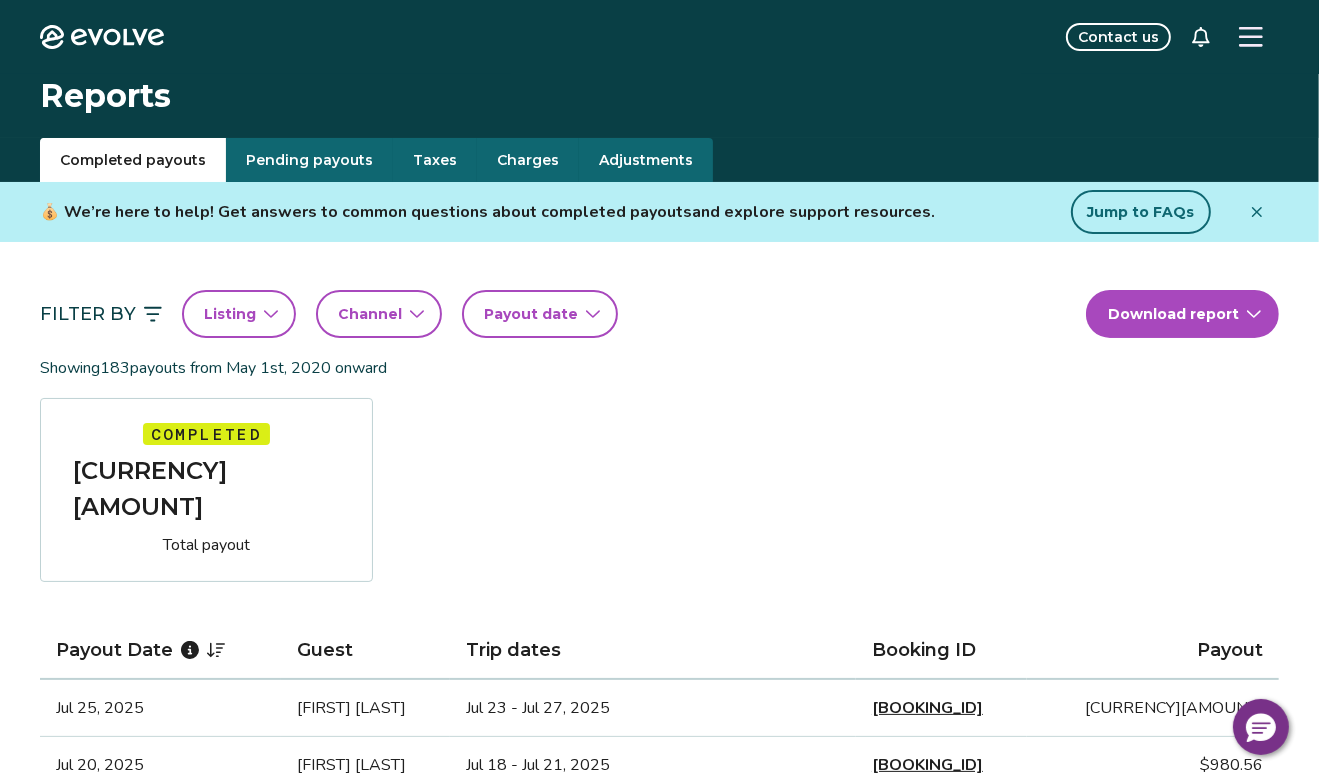 click on "Listing" at bounding box center [239, 314] 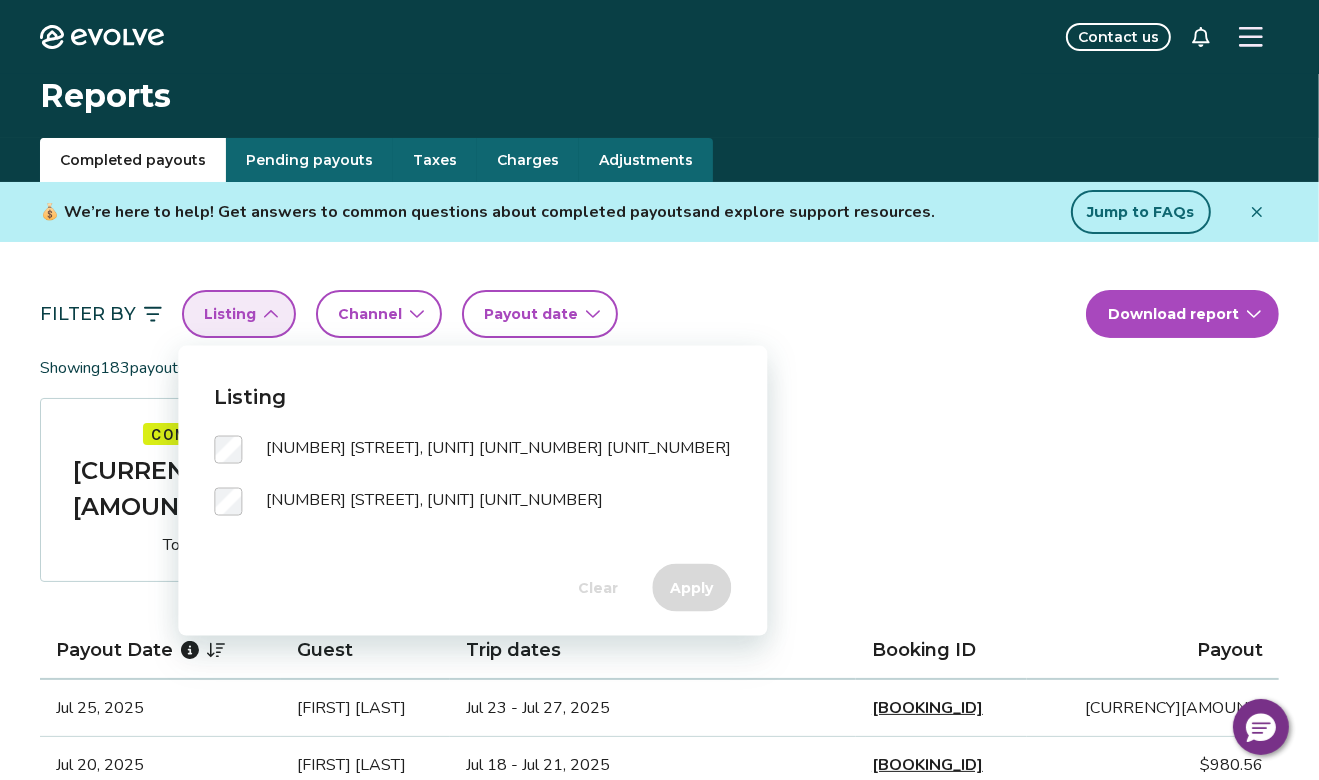 click on "Listing" at bounding box center (239, 314) 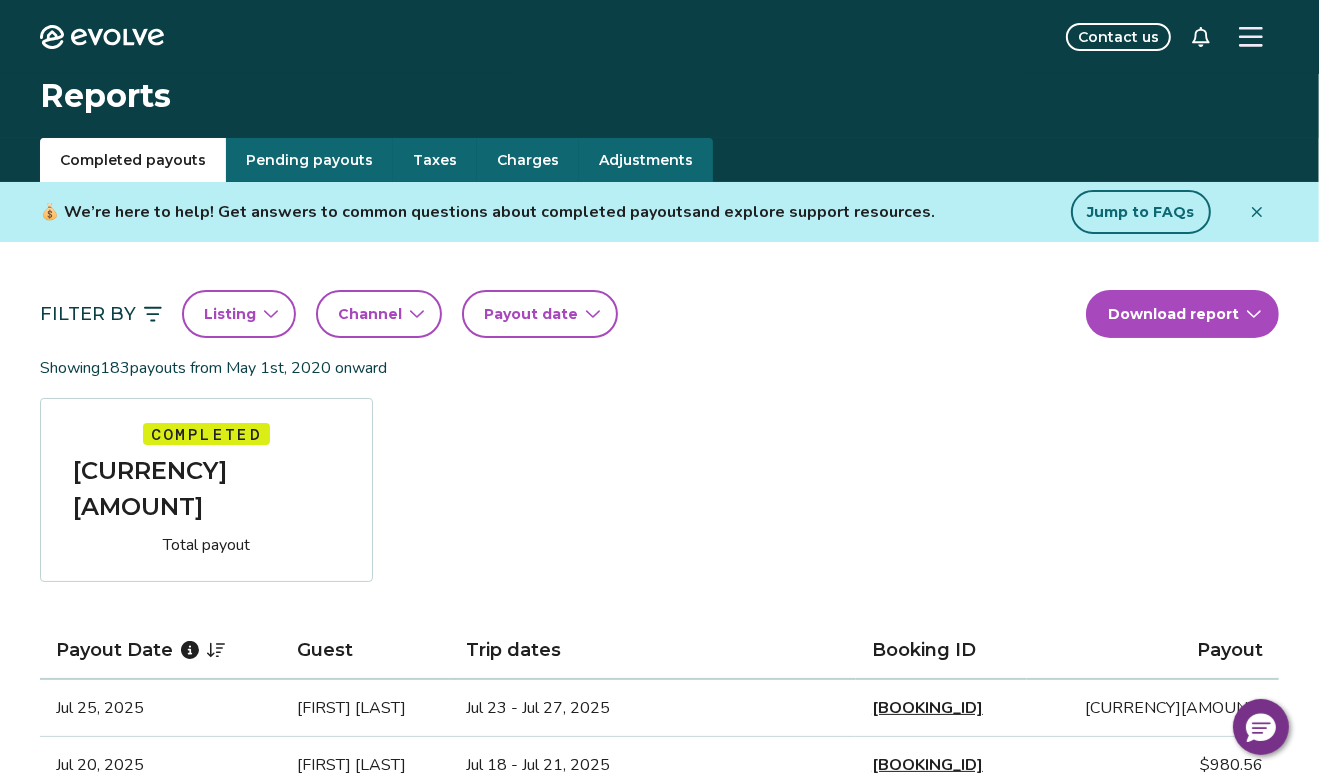 click on "Filter By" at bounding box center [101, 314] 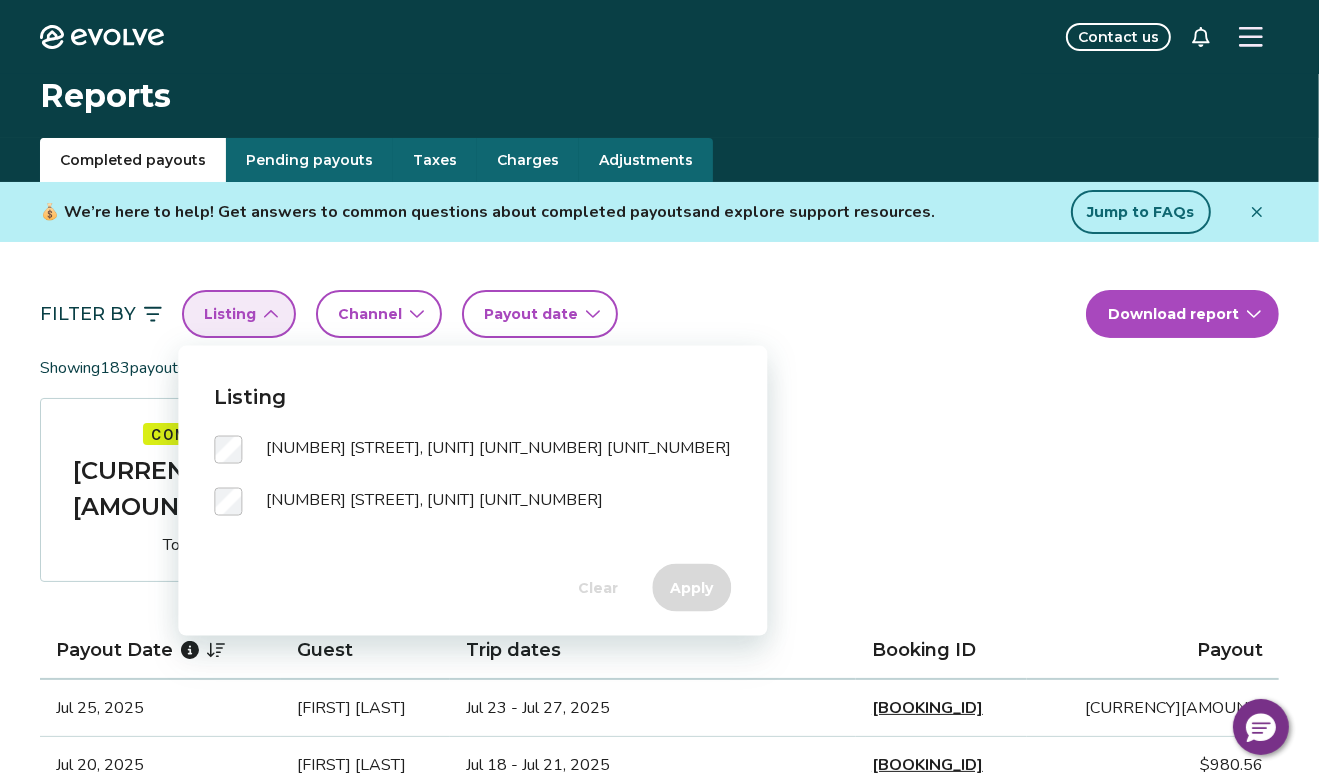 click on "[NUMBER] [STREET], [UNIT] [UNIT_NUMBER] [UNIT_NUMBER]" at bounding box center [498, 450] 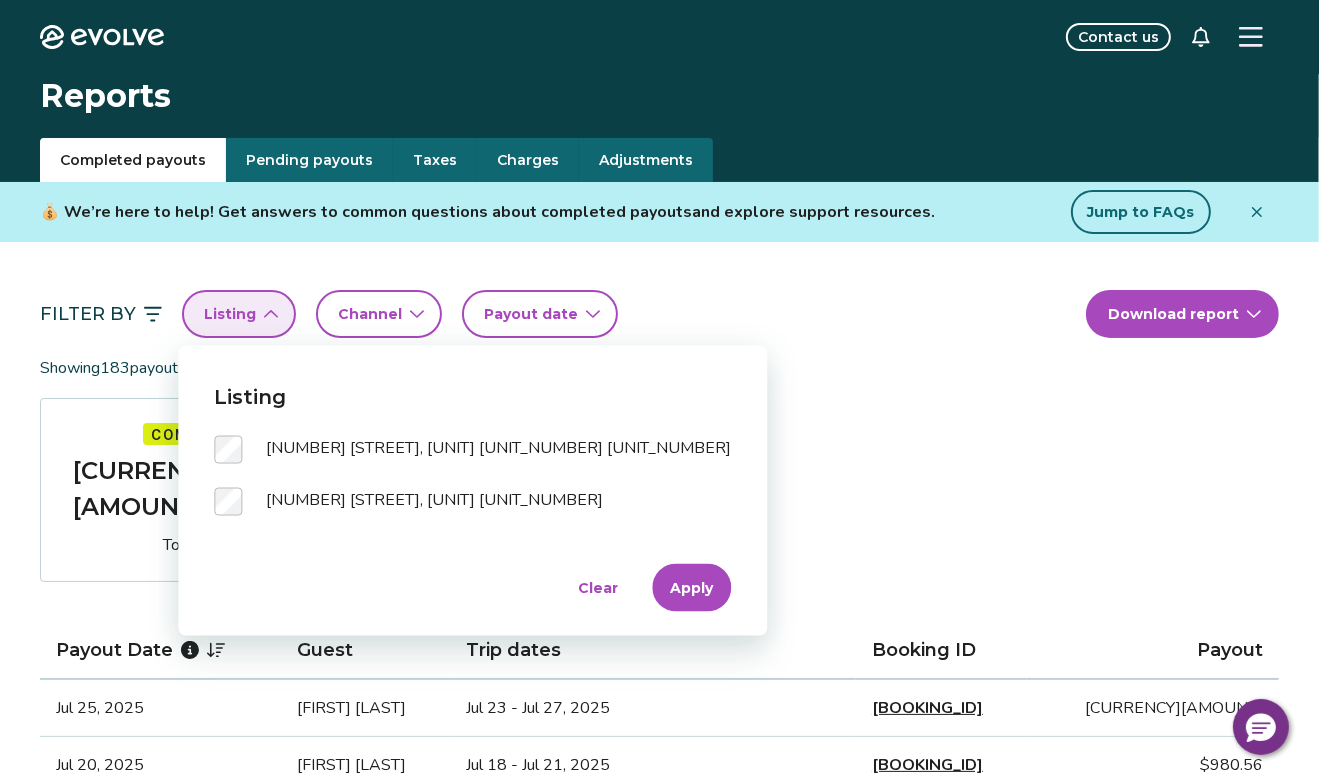 click on "Filter By  Listing Channel Payout date Download   report" at bounding box center (659, 314) 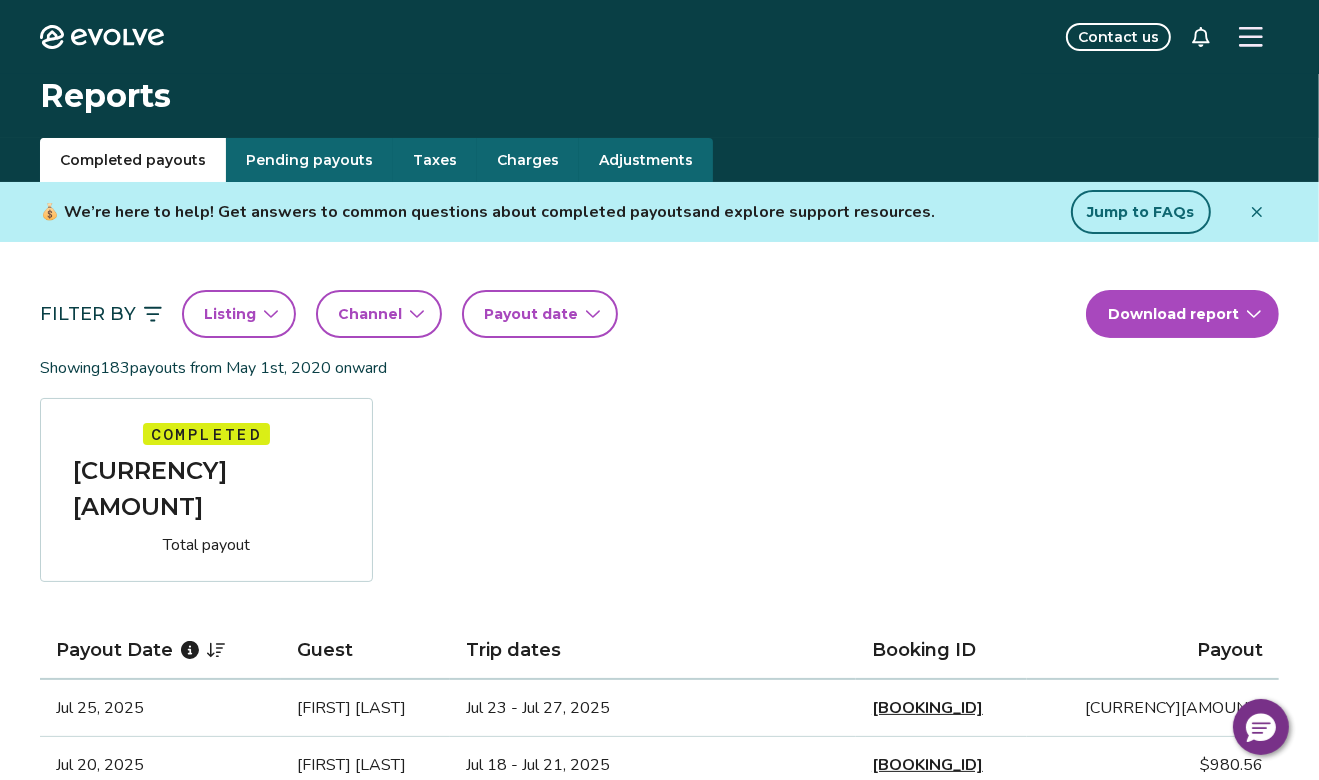 click on "Payout date" at bounding box center (540, 314) 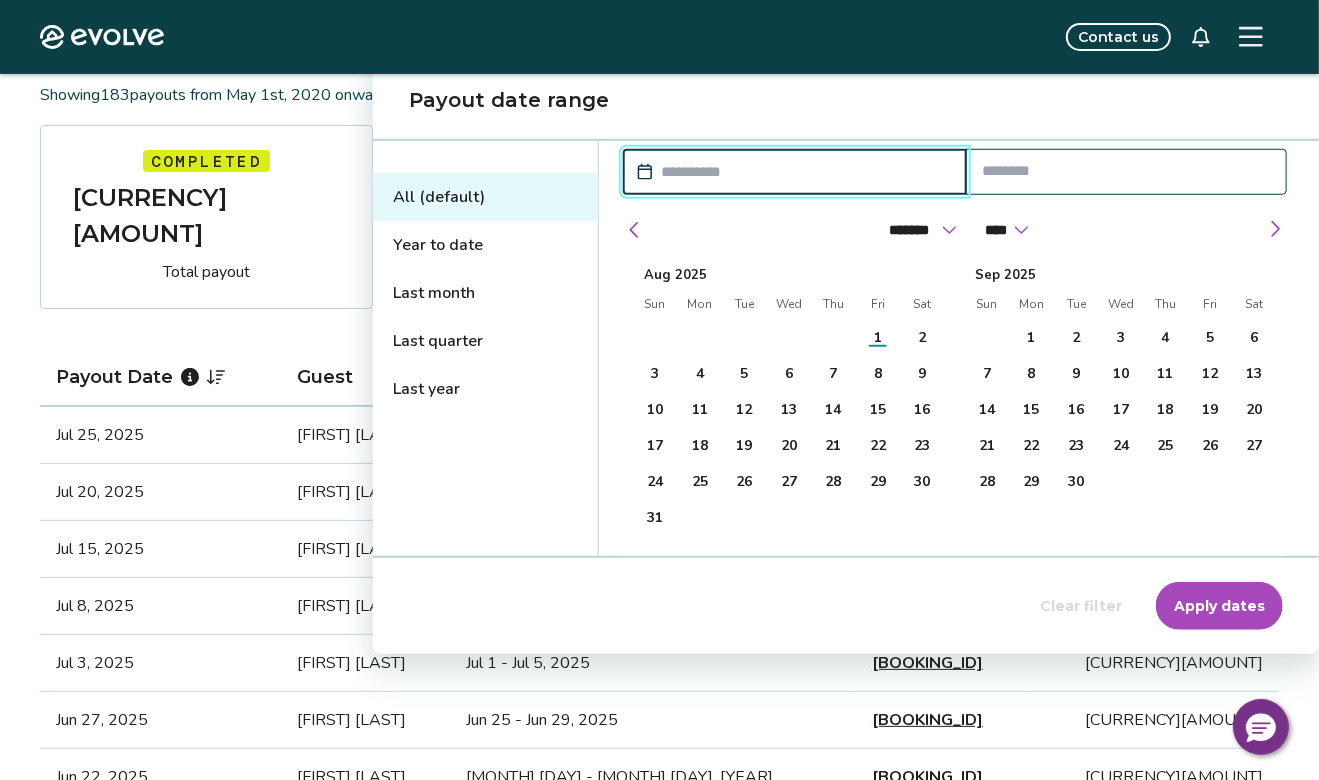 scroll, scrollTop: 300, scrollLeft: 0, axis: vertical 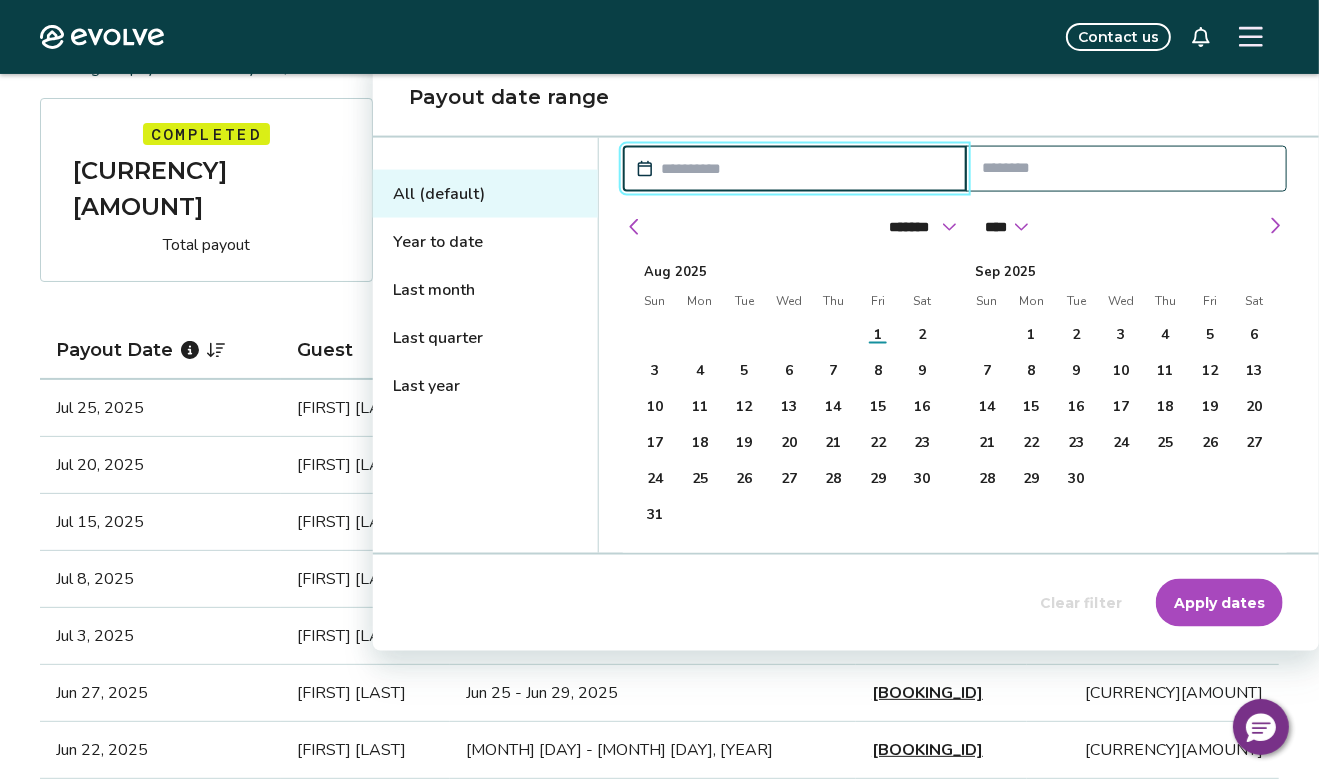 click at bounding box center (805, 169) 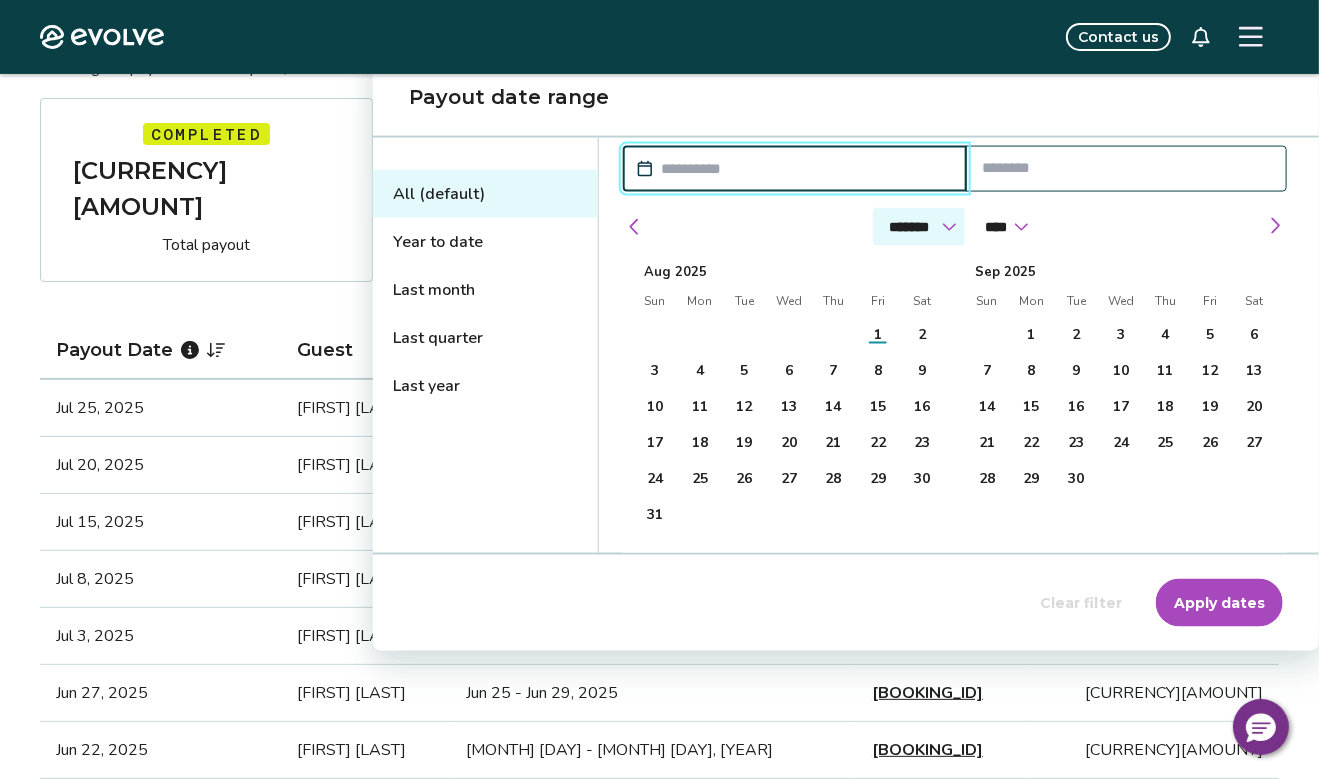click on "******* ******** ***** ***** *** **** **** ****** ********* ******* ******** ********" at bounding box center (919, 227) 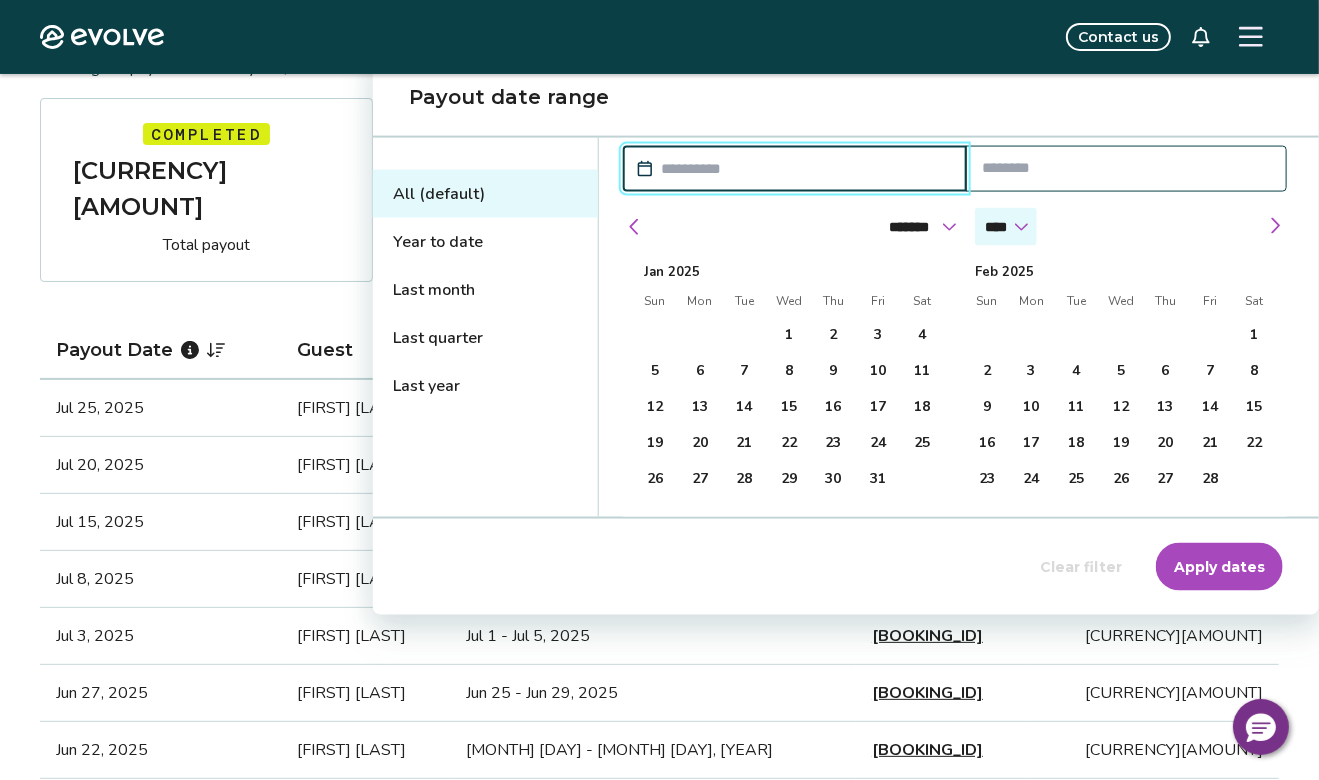 click on "**** **** **** **** **** **** **** **** **** **** **** **** **** **** **** **** **** **** **** **** **** **** **** **** **** ****" at bounding box center (1006, 227) 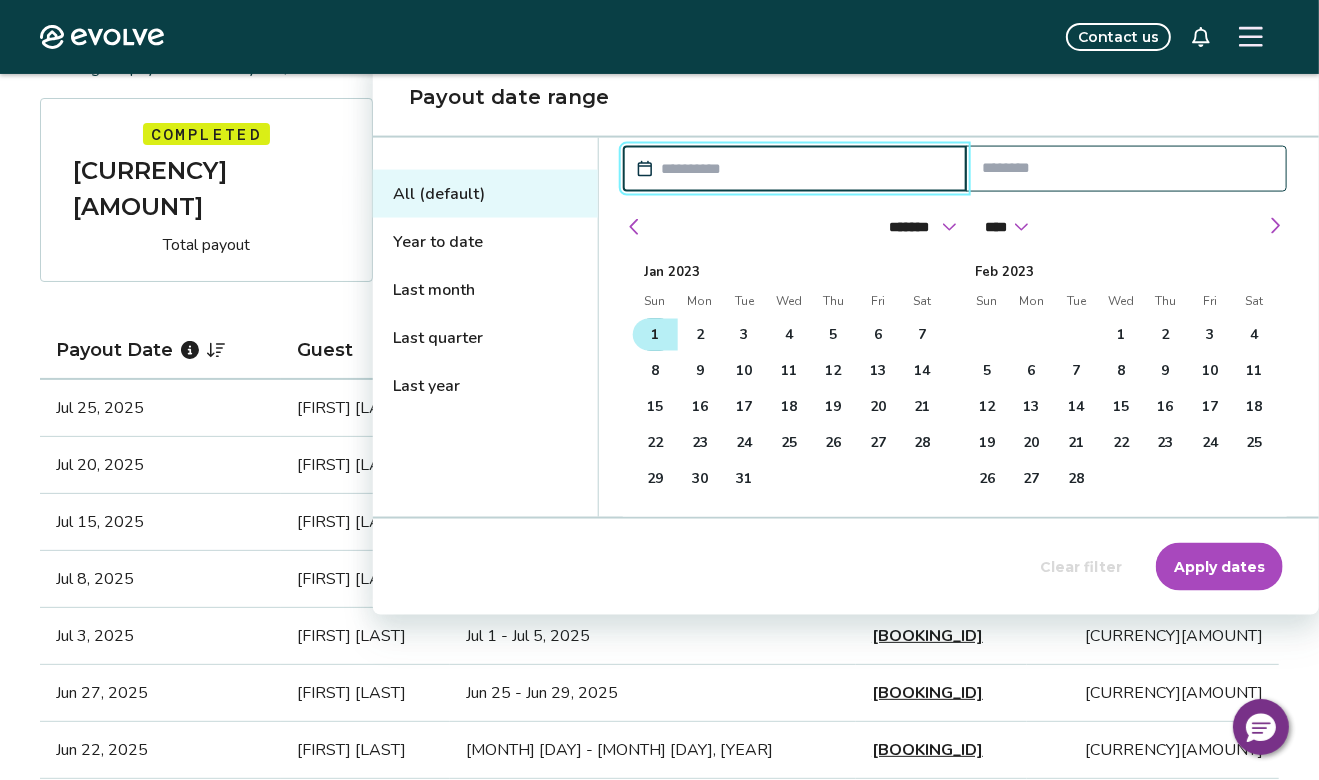 click on "1" at bounding box center (655, 335) 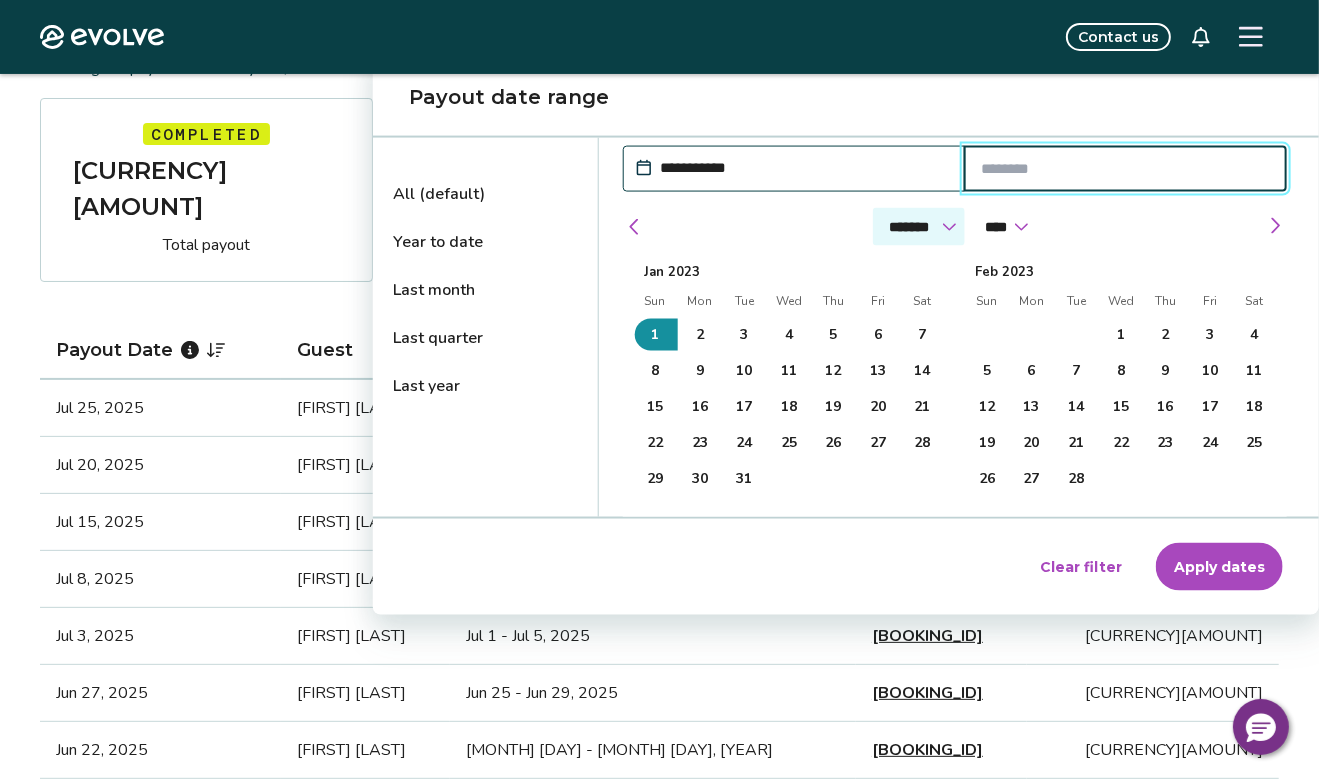 click on "******* ******** ***** ***** *** **** **** ****** ********* ******* ******** ********" at bounding box center (919, 227) 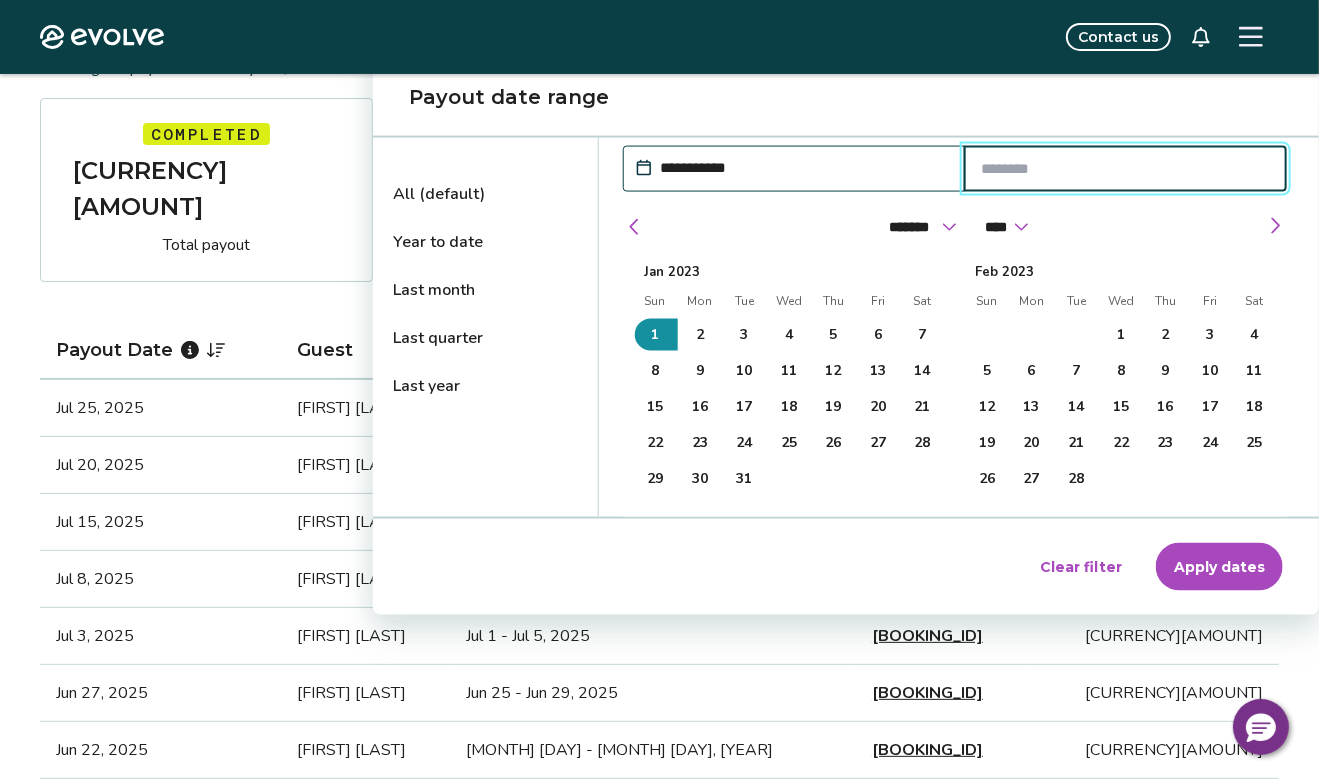 select on "**" 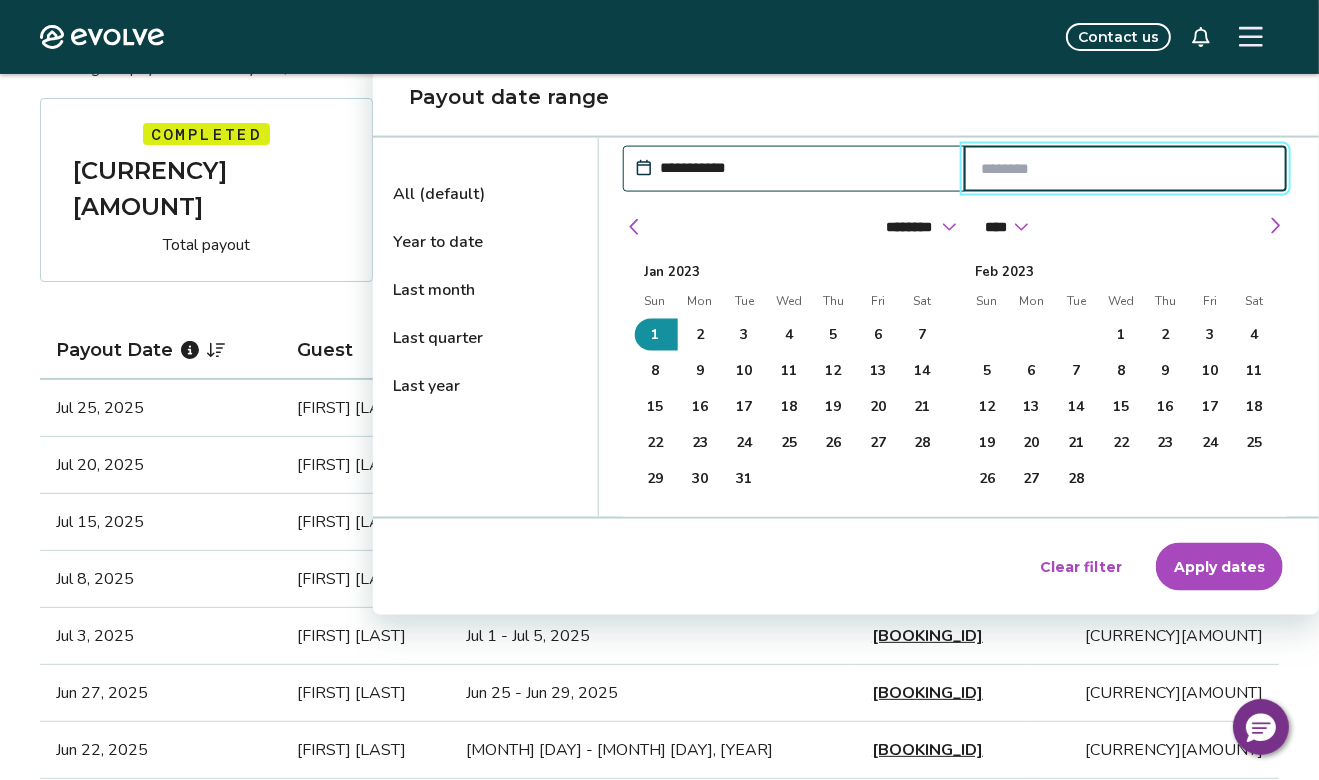 click on "******* ******** ***** ***** *** **** **** ****** ********* ******* ******** ********" at bounding box center (919, 227) 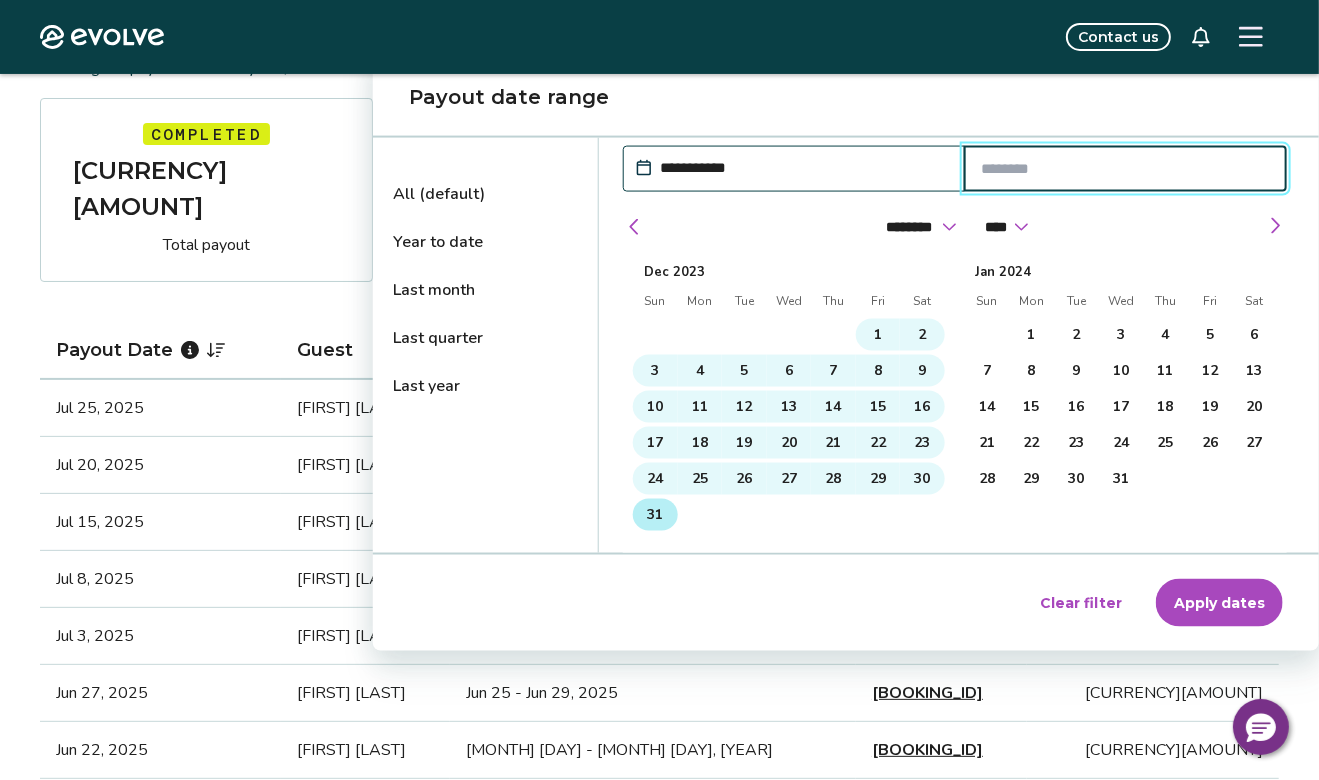 type on "**********" 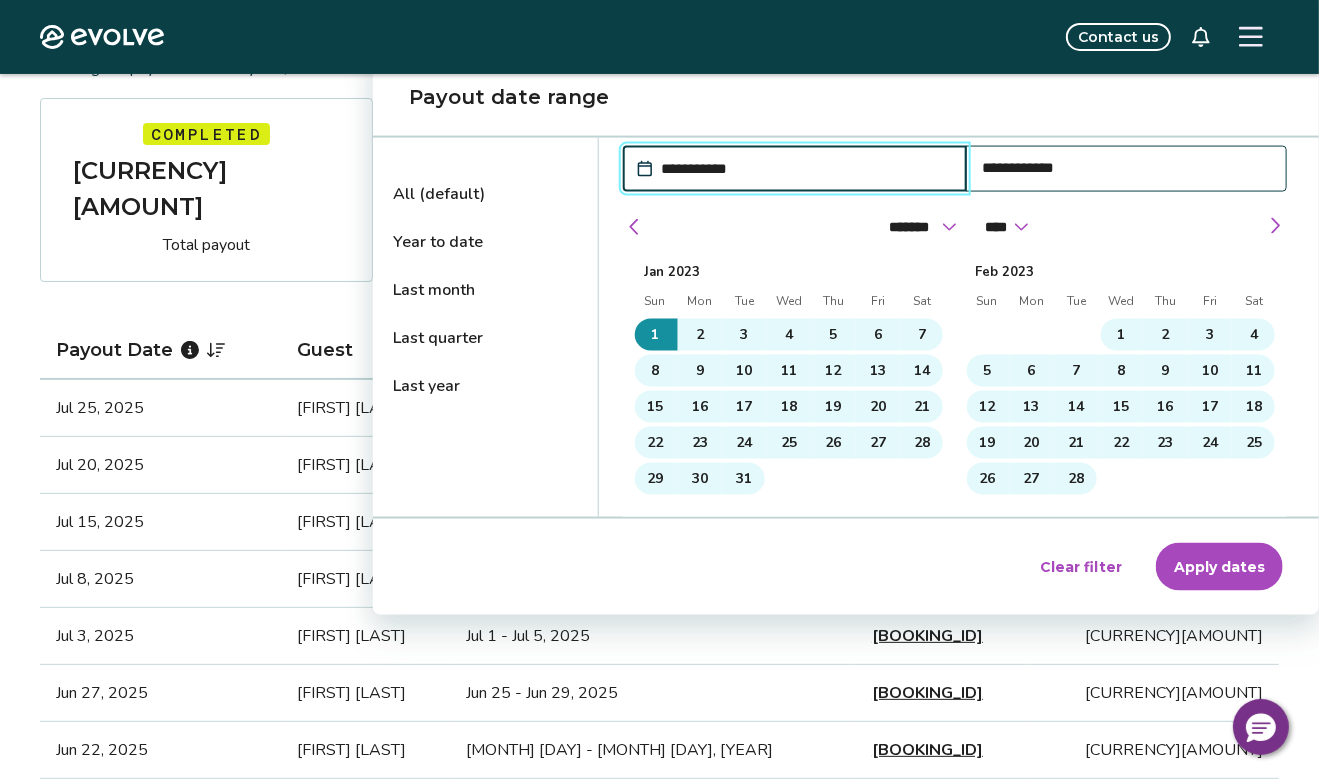click on "Apply dates" at bounding box center [1219, 567] 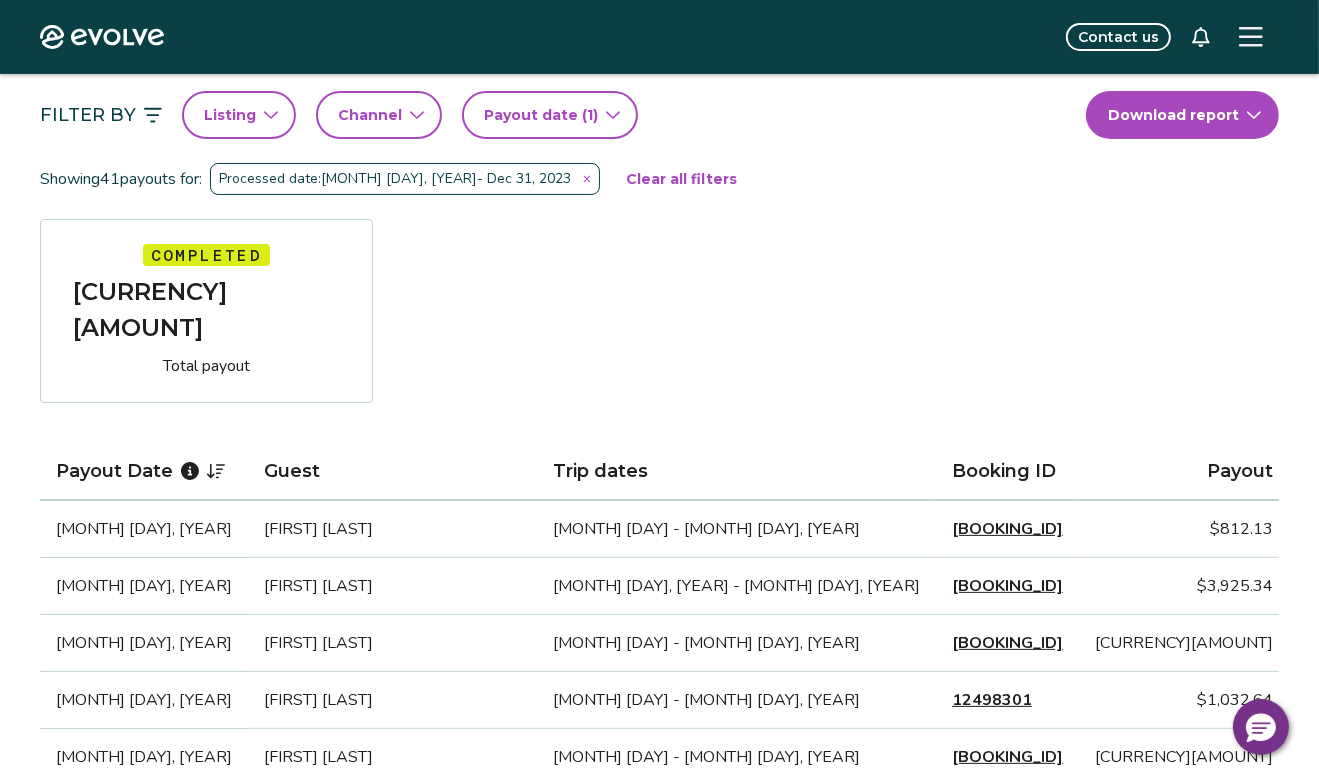 scroll, scrollTop: 200, scrollLeft: 0, axis: vertical 